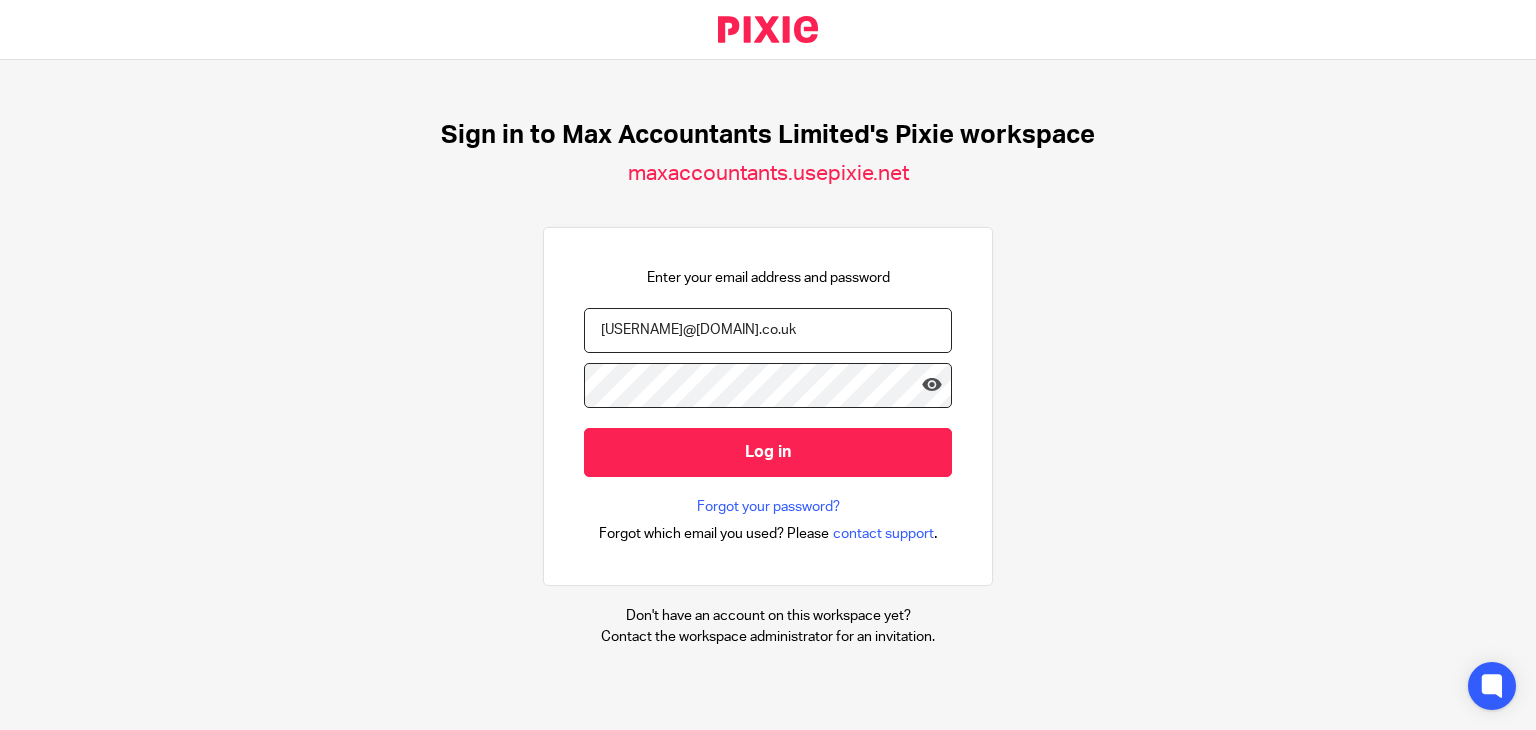 scroll, scrollTop: 0, scrollLeft: 0, axis: both 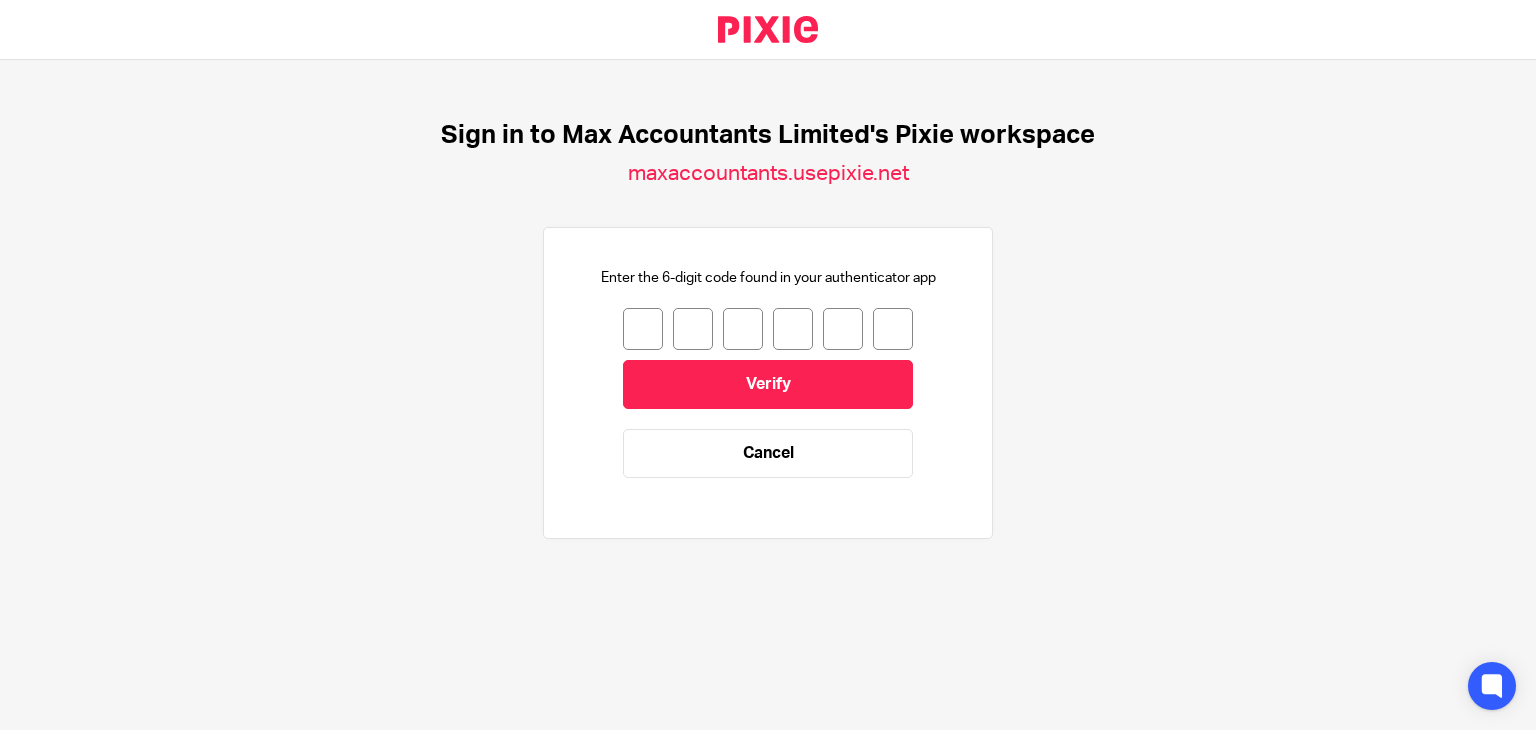 click at bounding box center (643, 329) 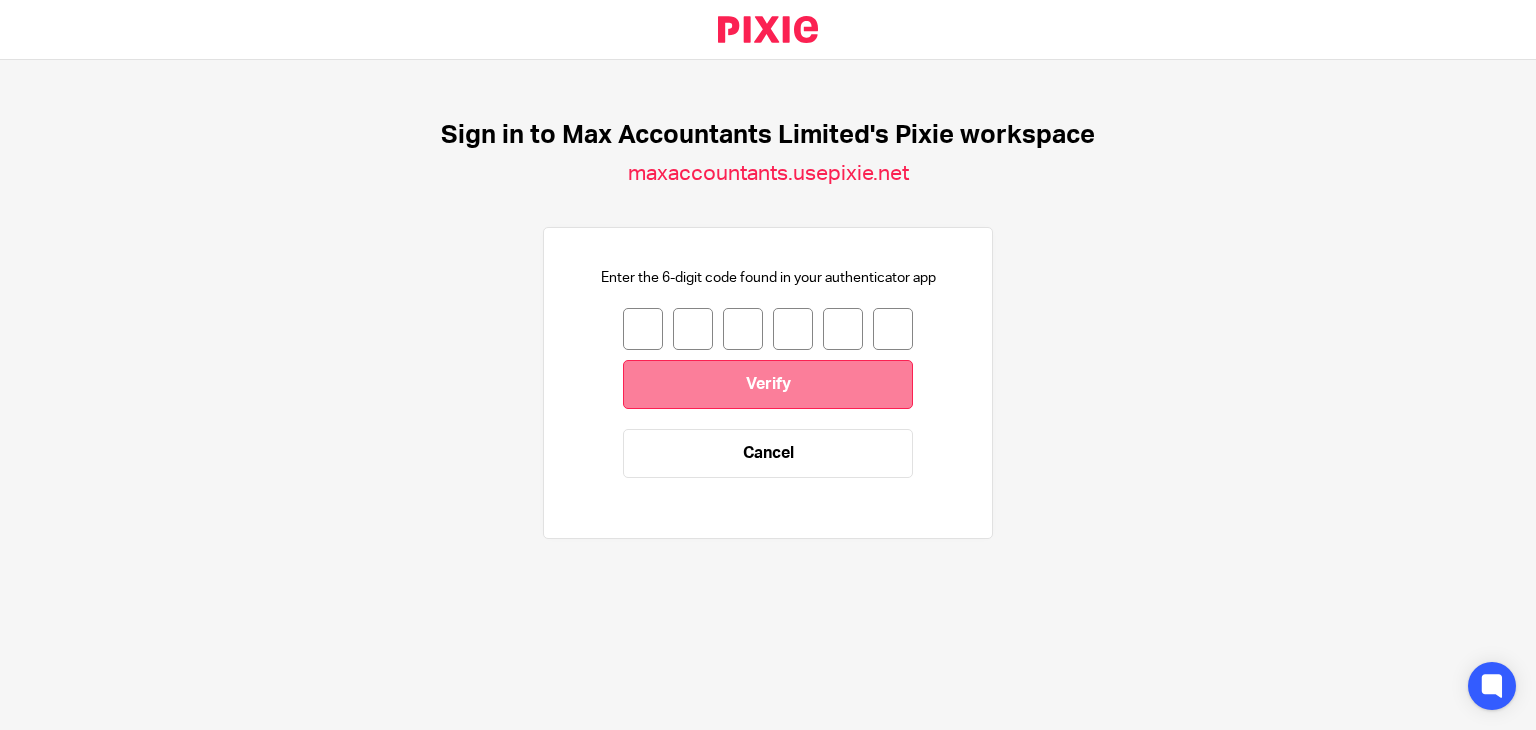 type on "4" 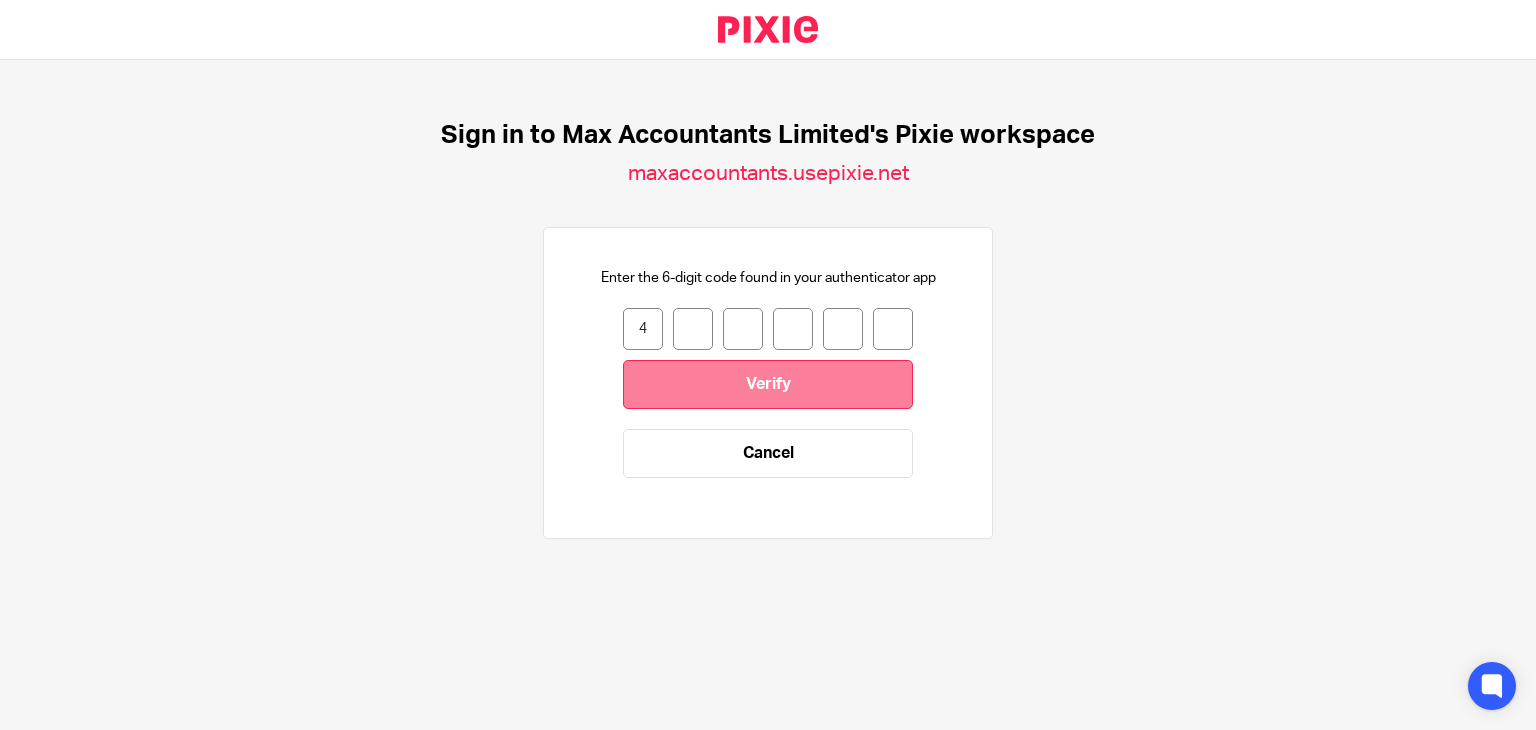 type on "1" 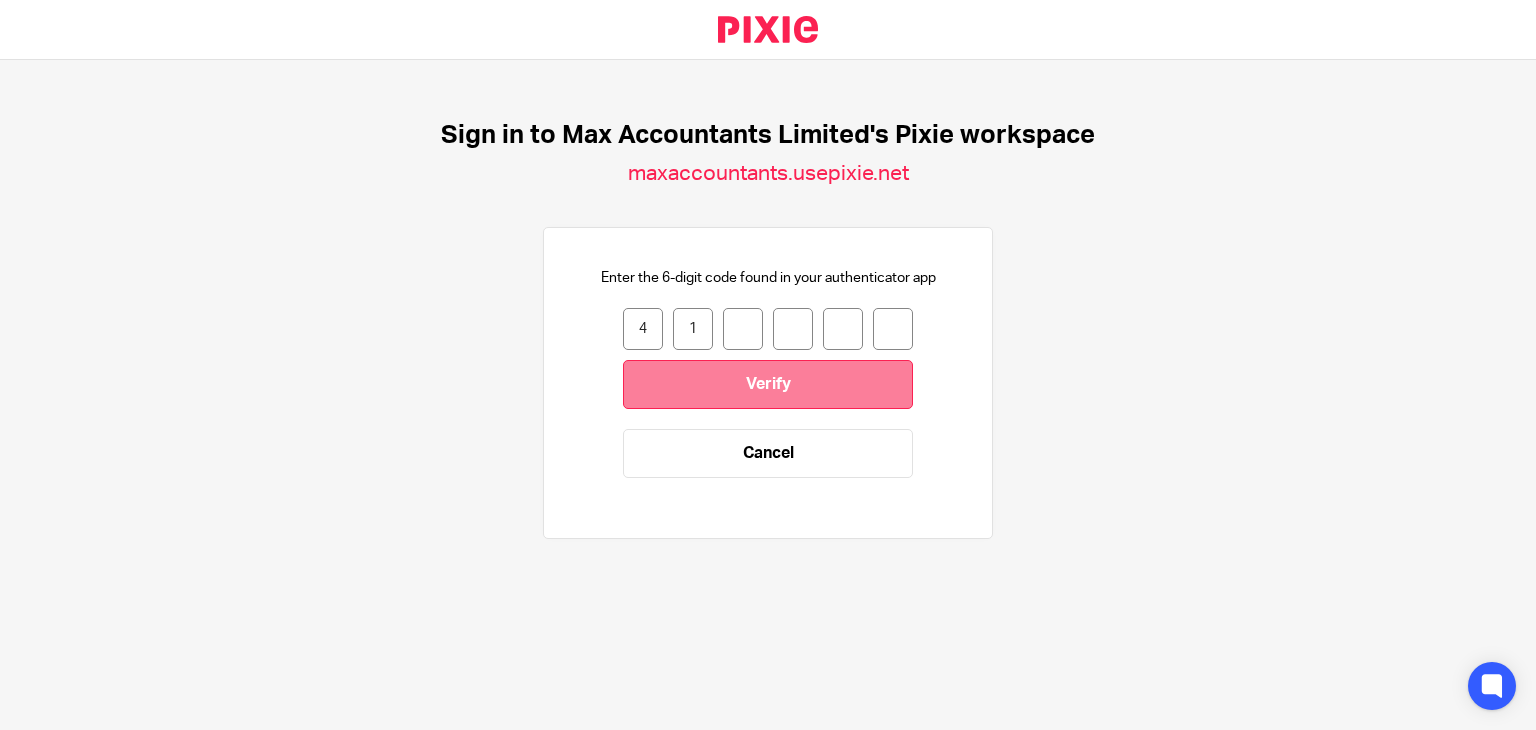 type on "5" 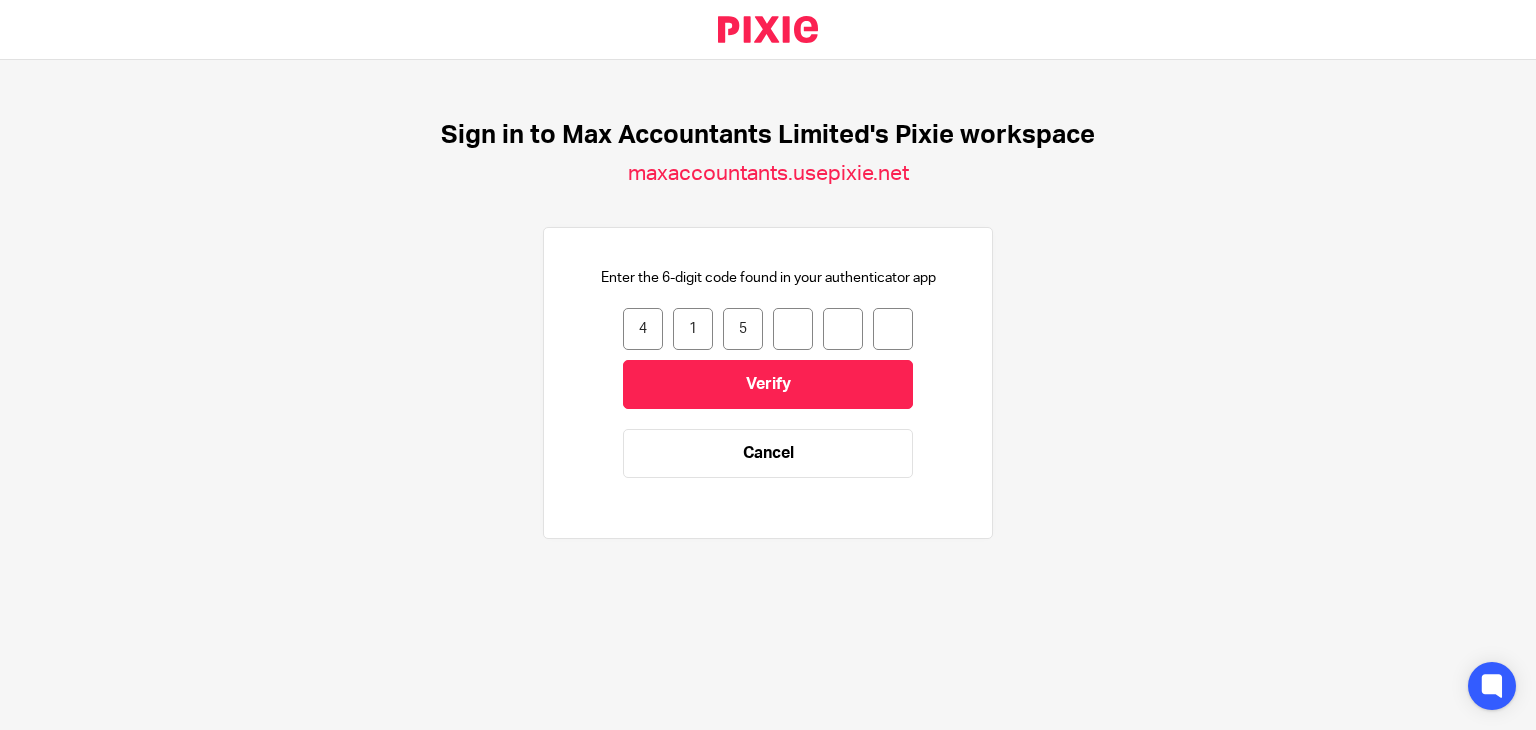 click on "5" at bounding box center (743, 329) 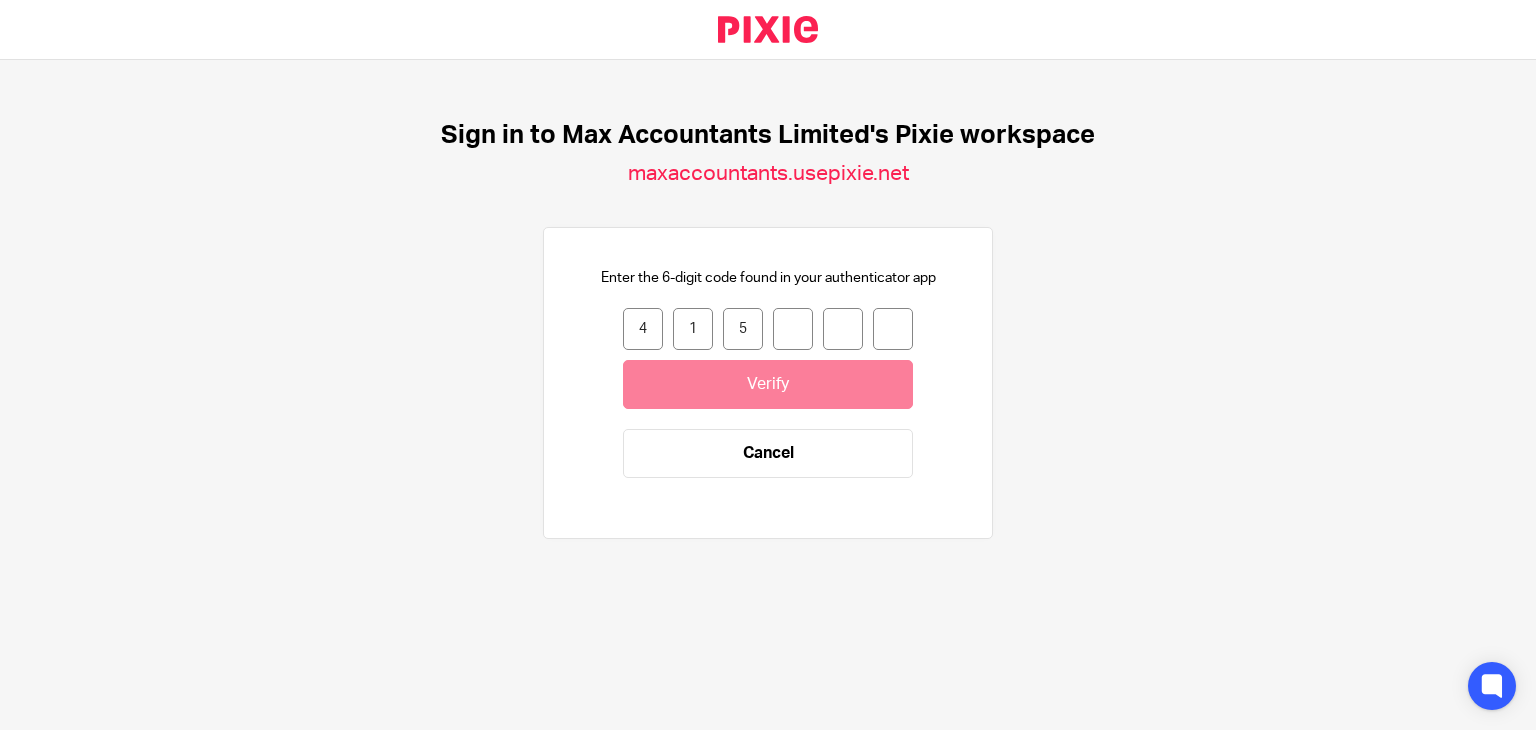 type 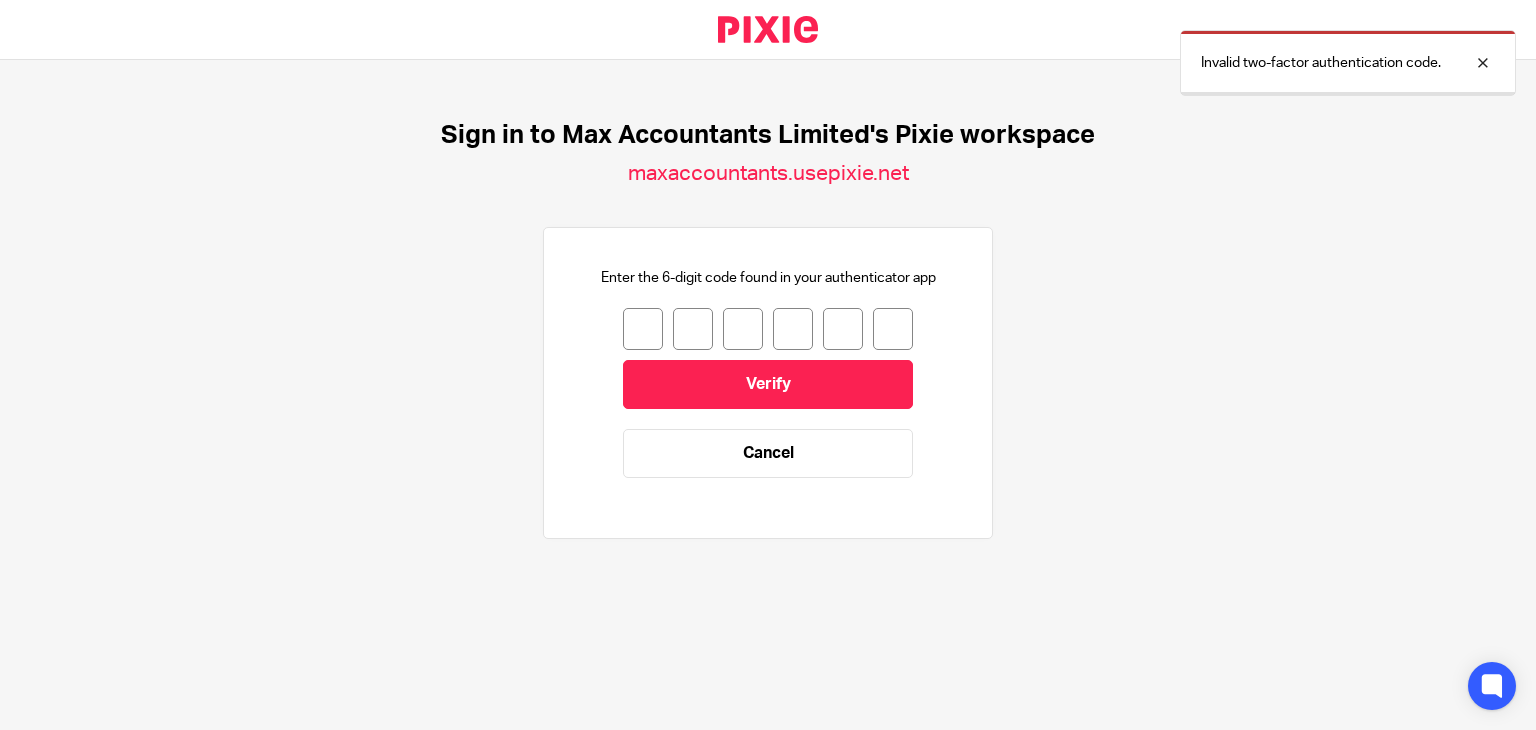 scroll, scrollTop: 0, scrollLeft: 0, axis: both 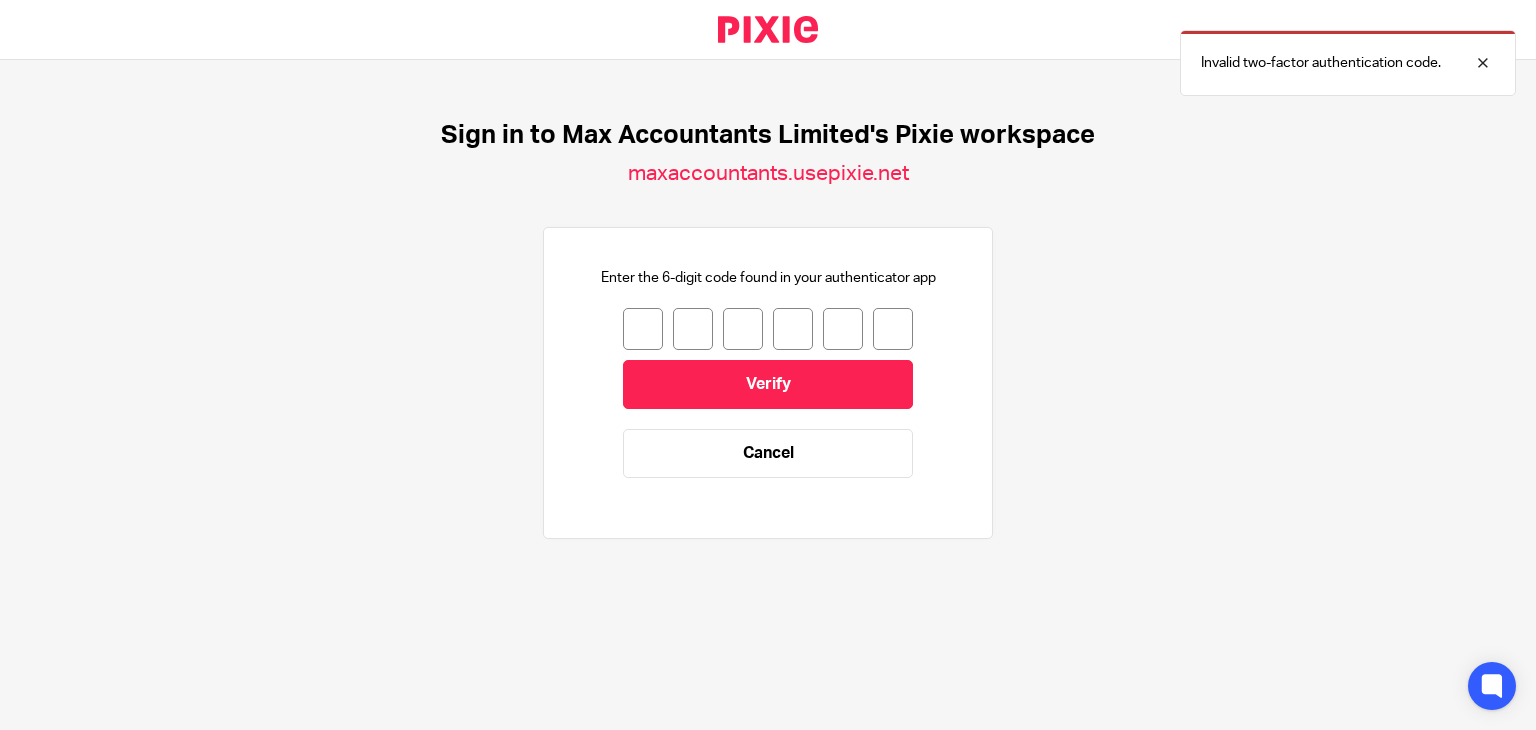 click at bounding box center (643, 329) 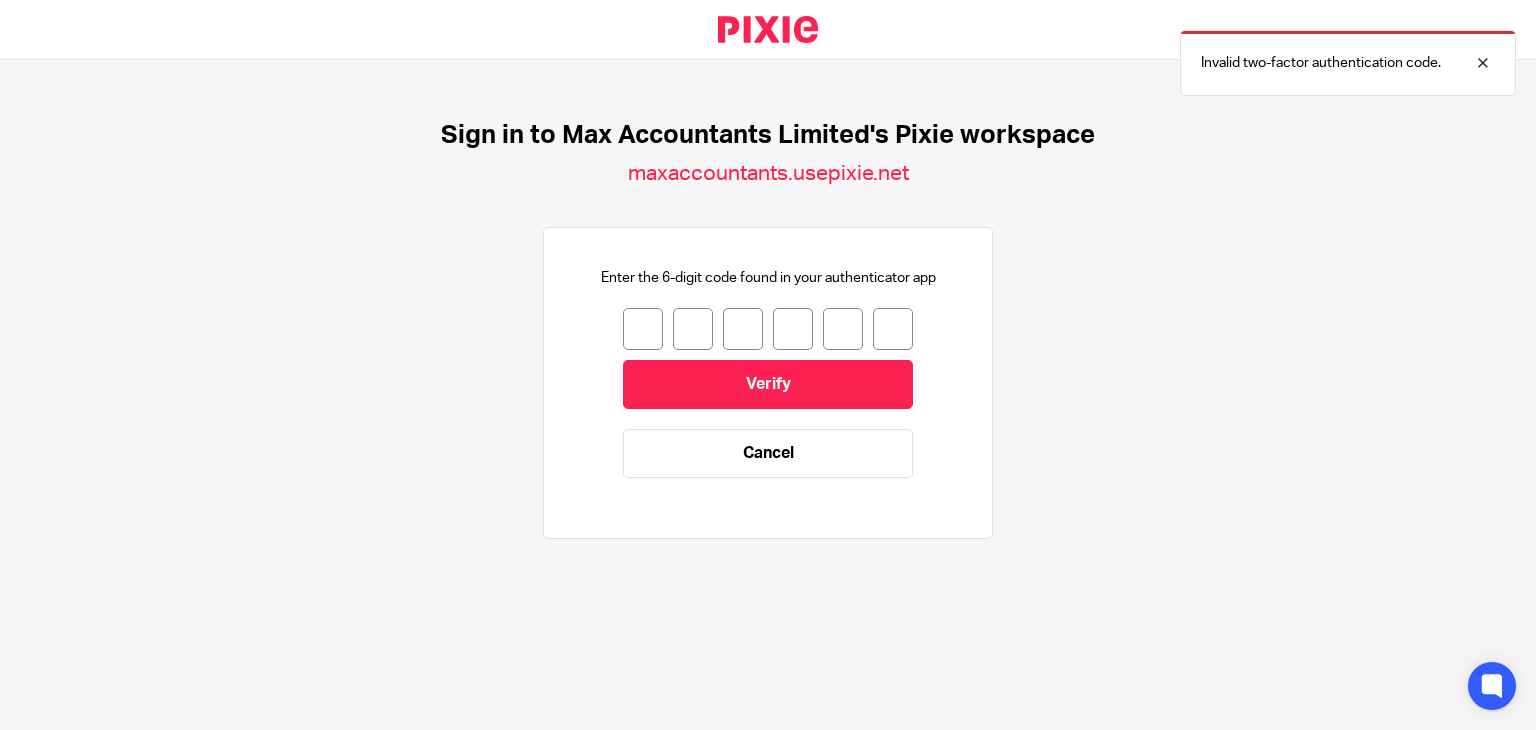 type on "6" 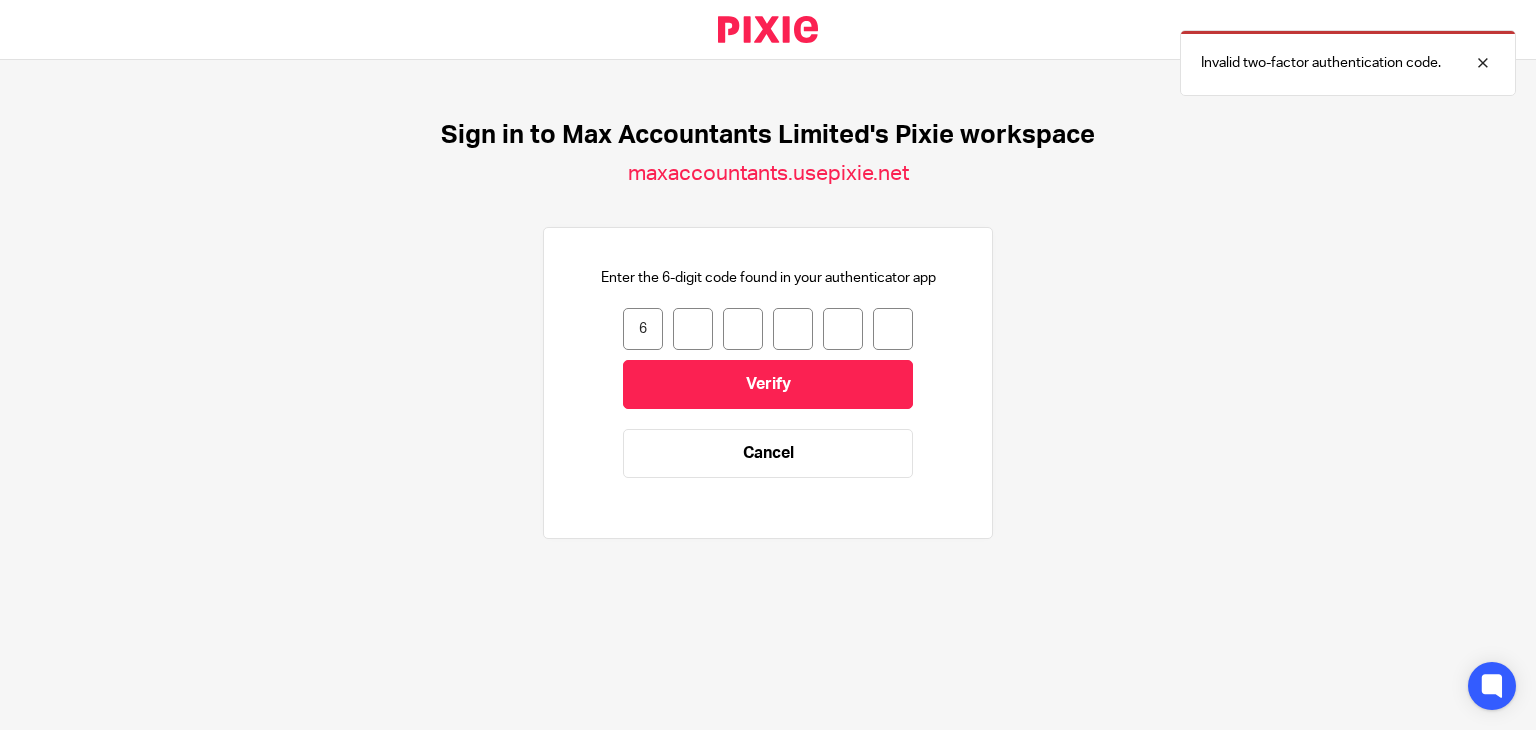 type on "1" 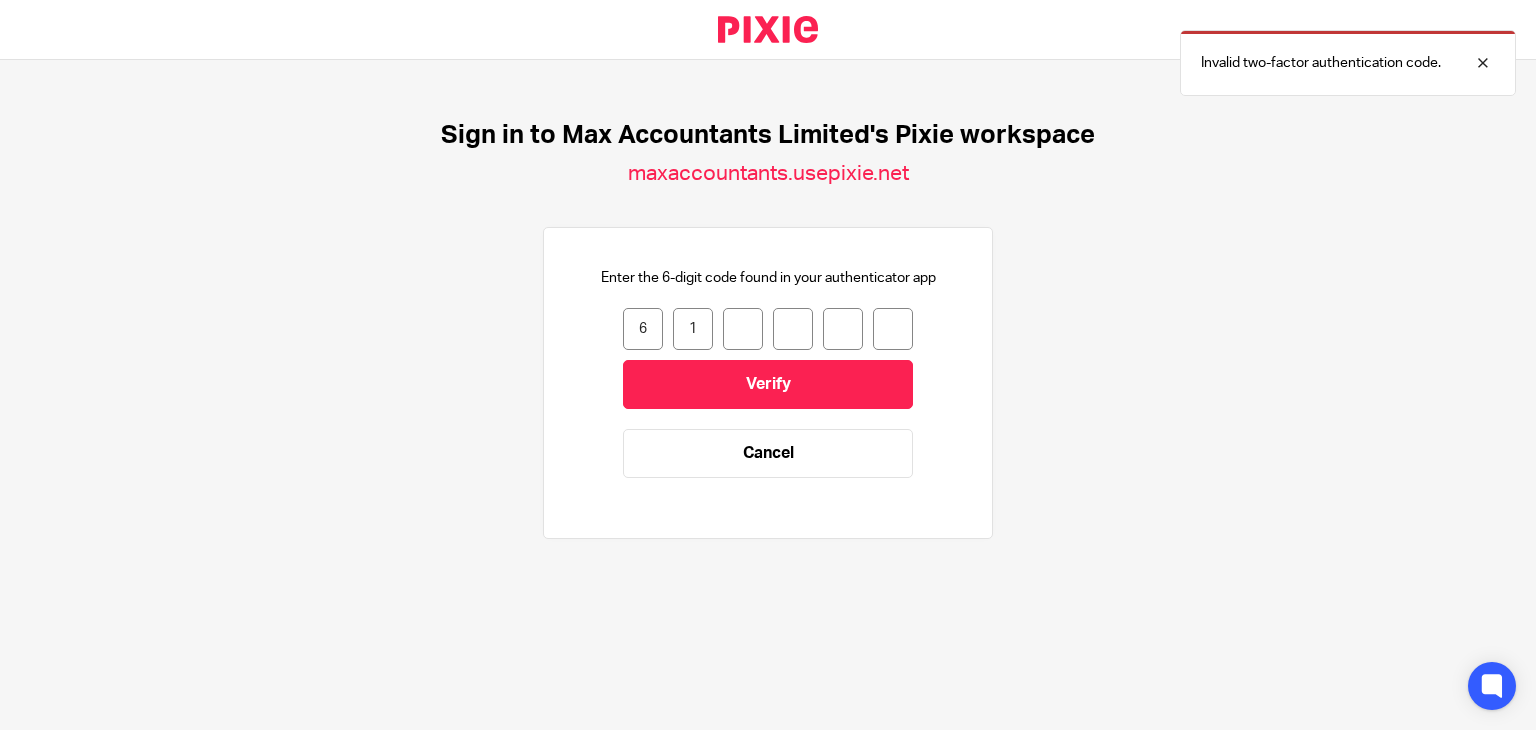 type on "9" 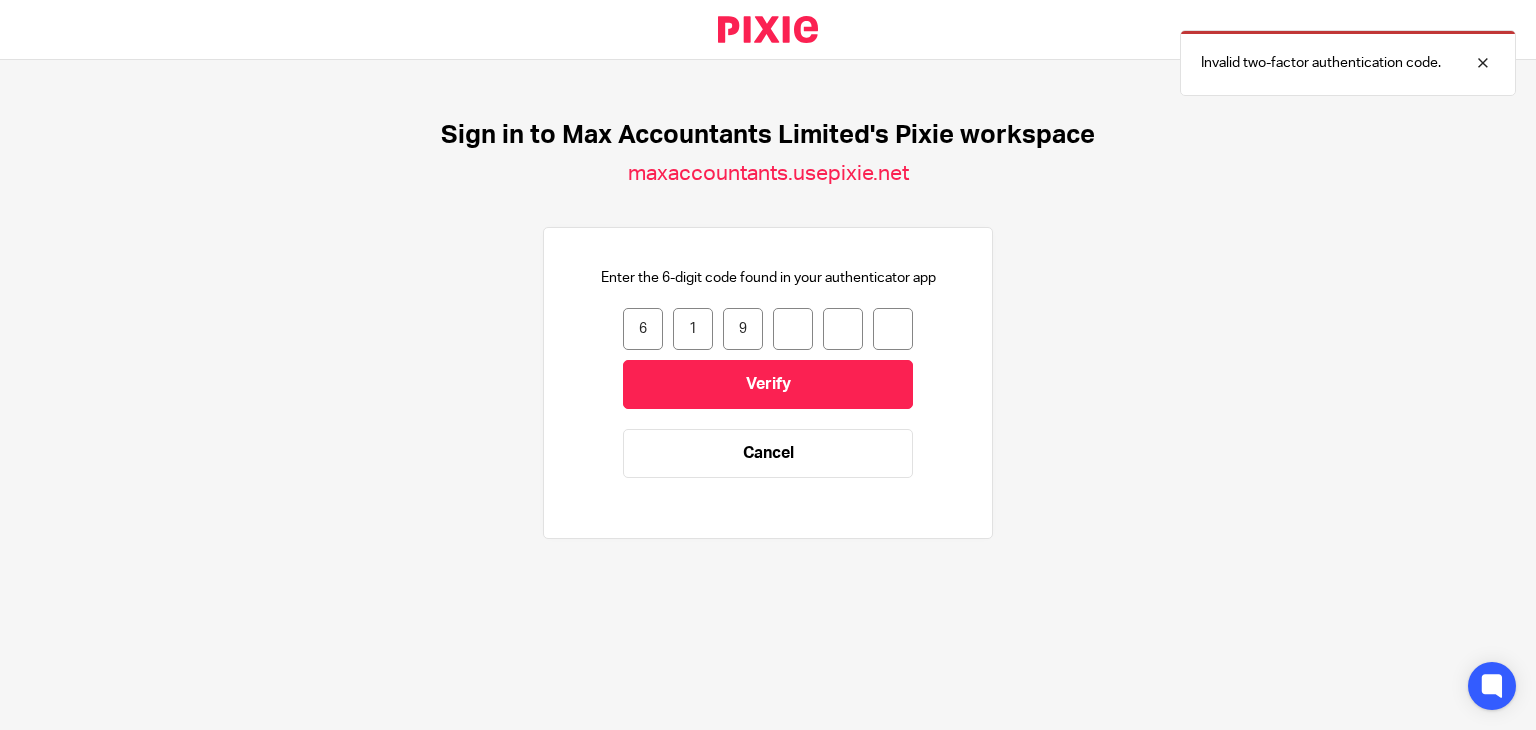 type on "1" 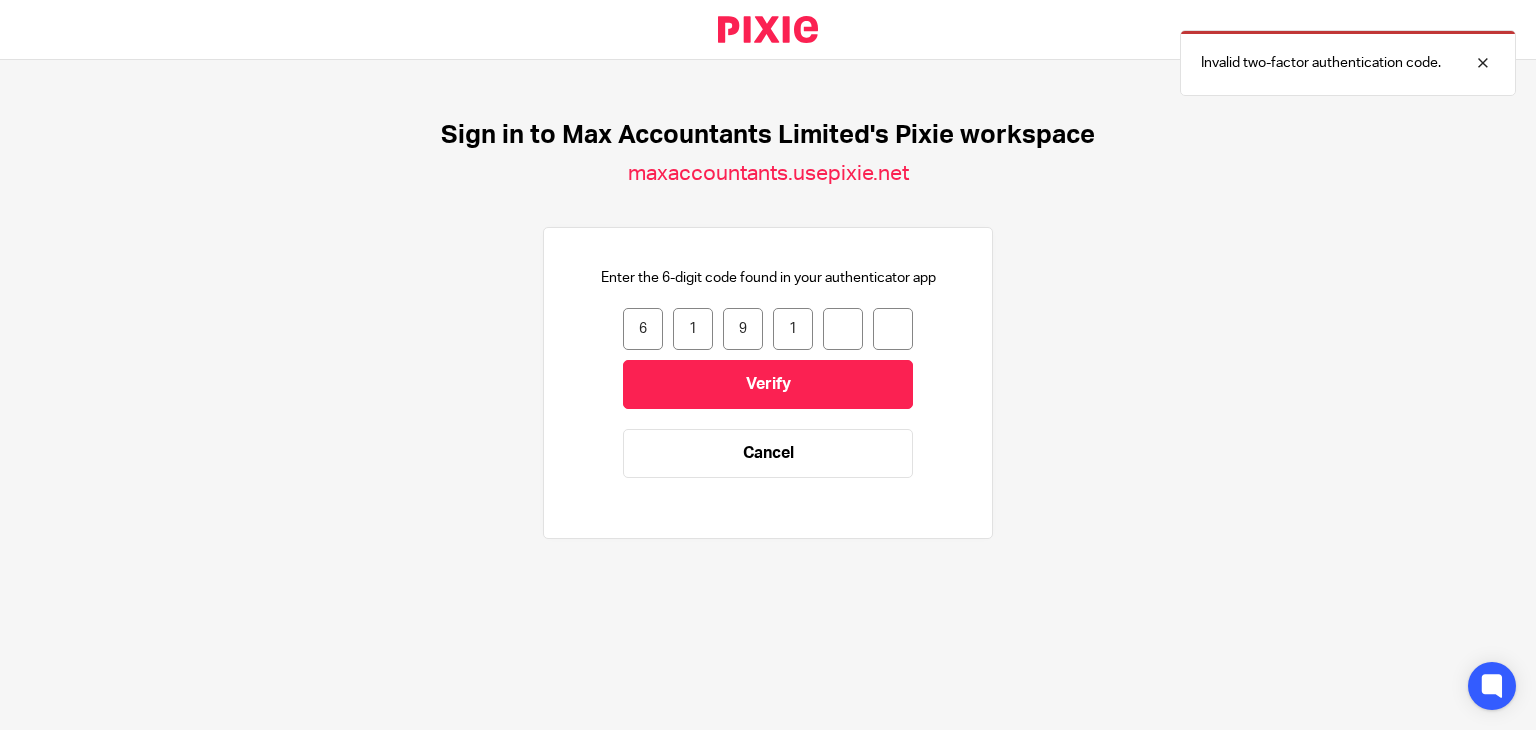 type on "9" 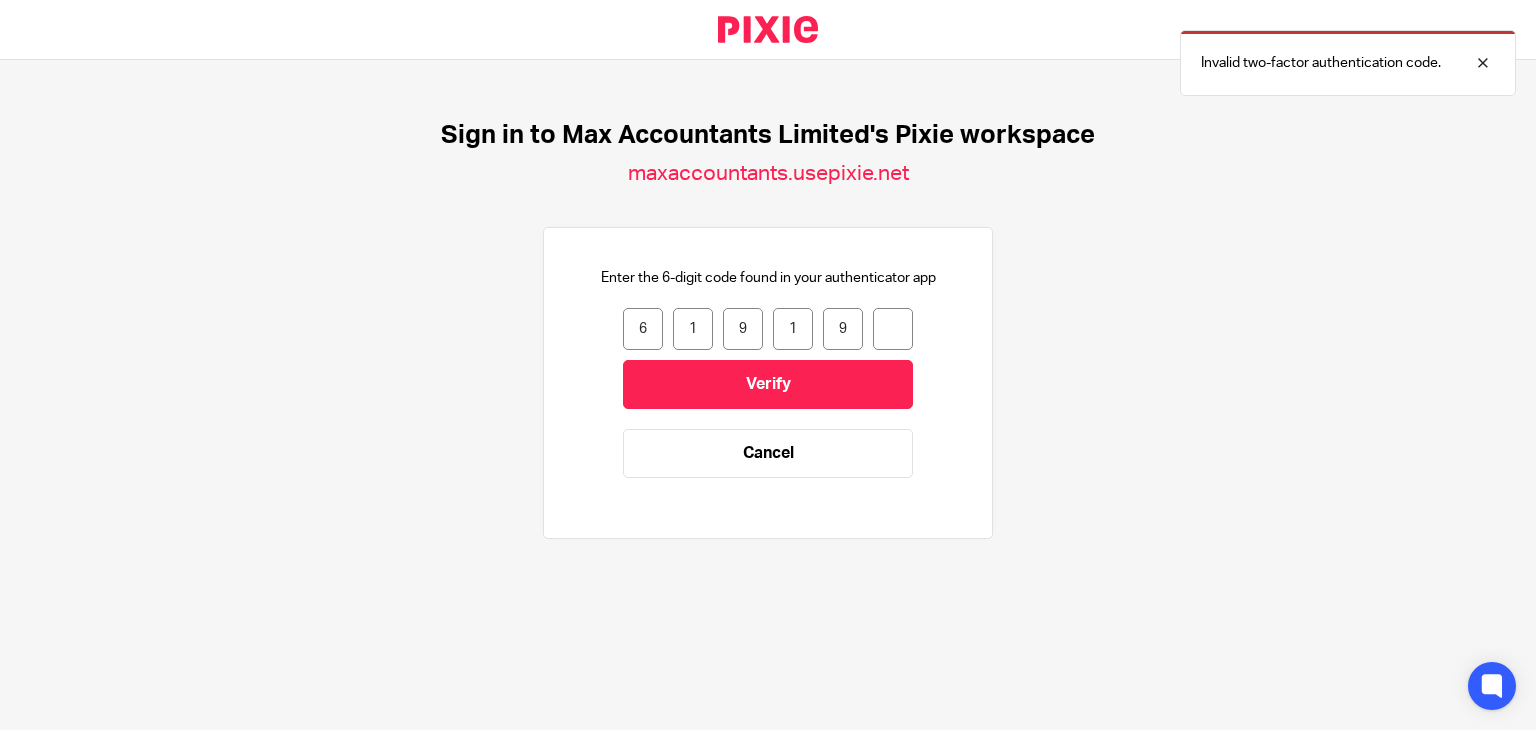type on "1" 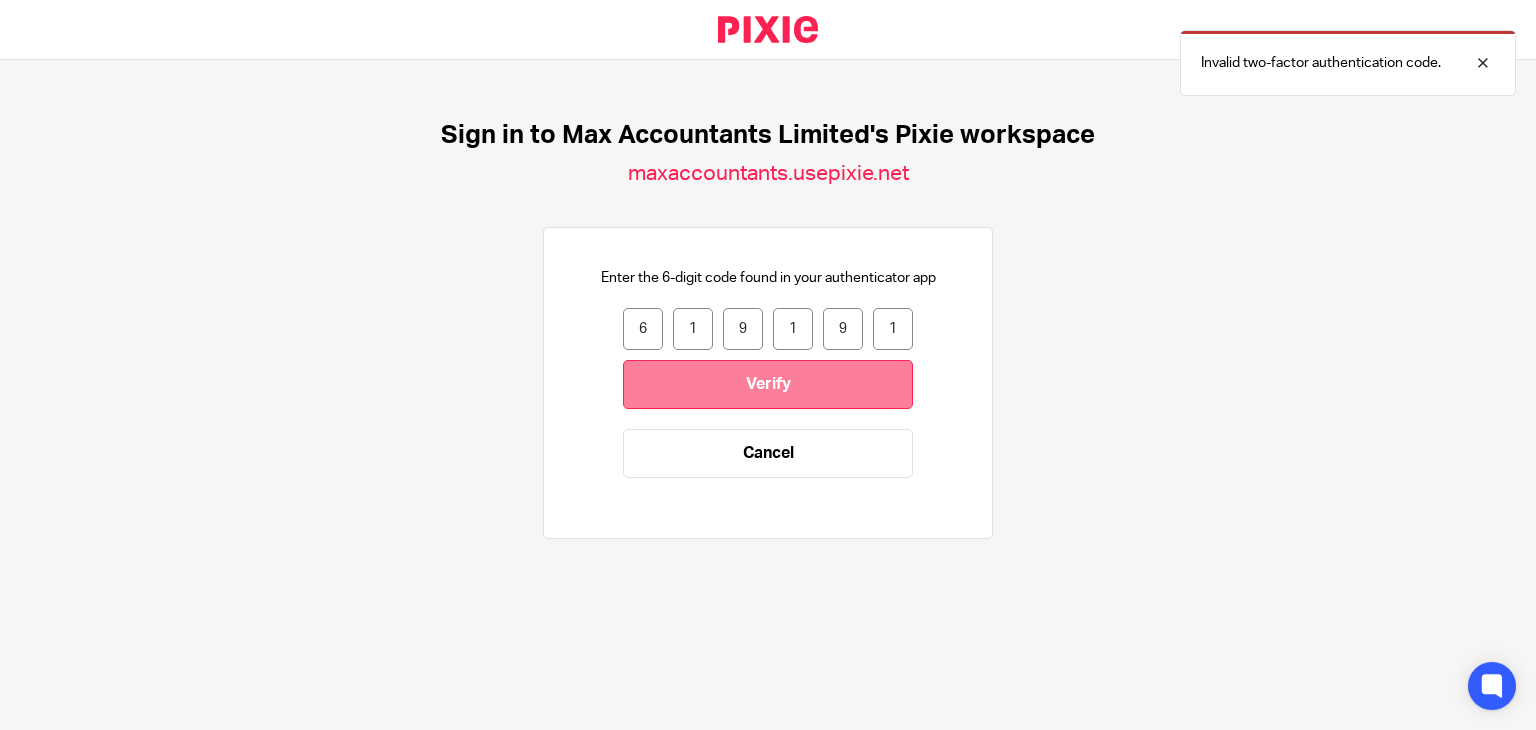 click on "Verify" at bounding box center (768, 384) 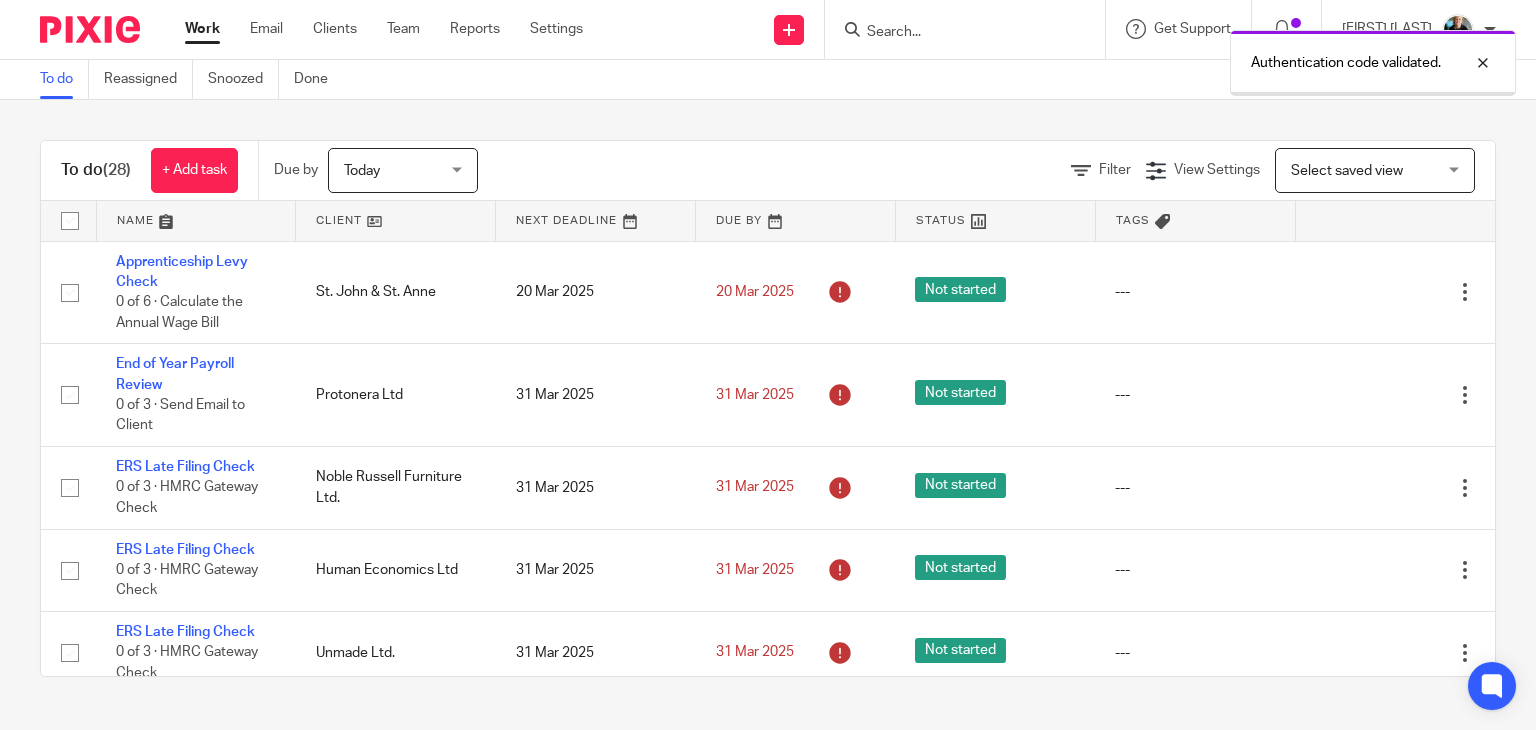 scroll, scrollTop: 0, scrollLeft: 0, axis: both 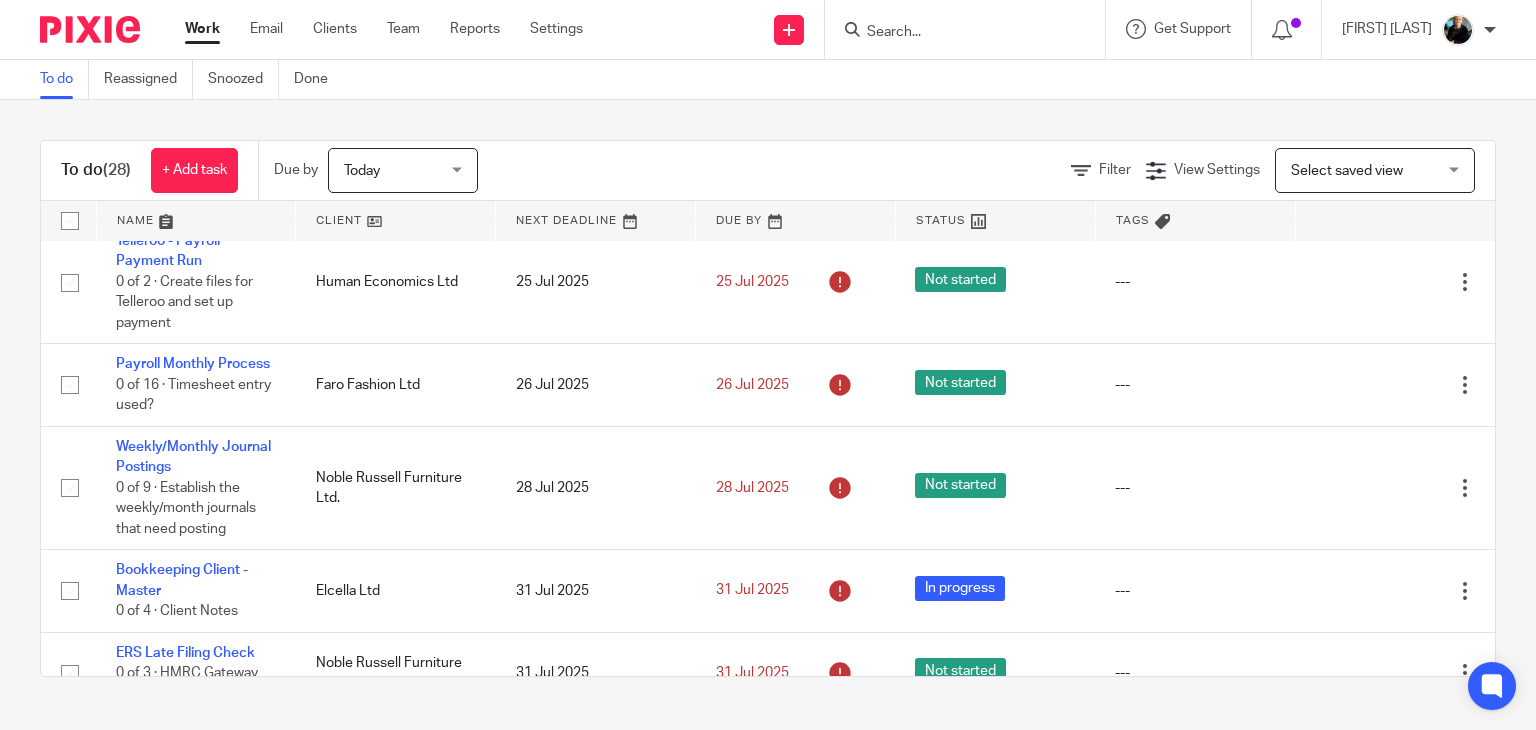 click at bounding box center (955, 33) 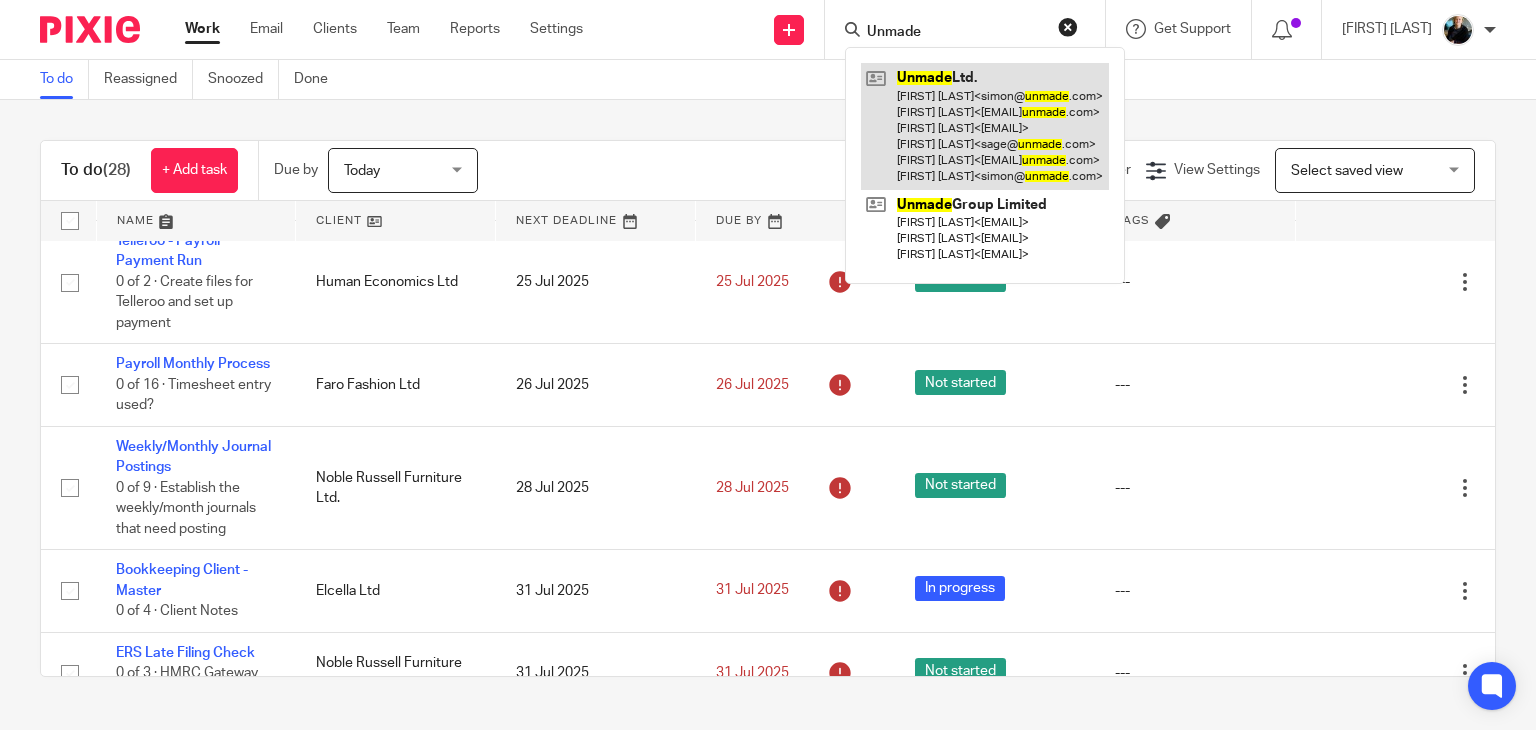 type on "Unmade" 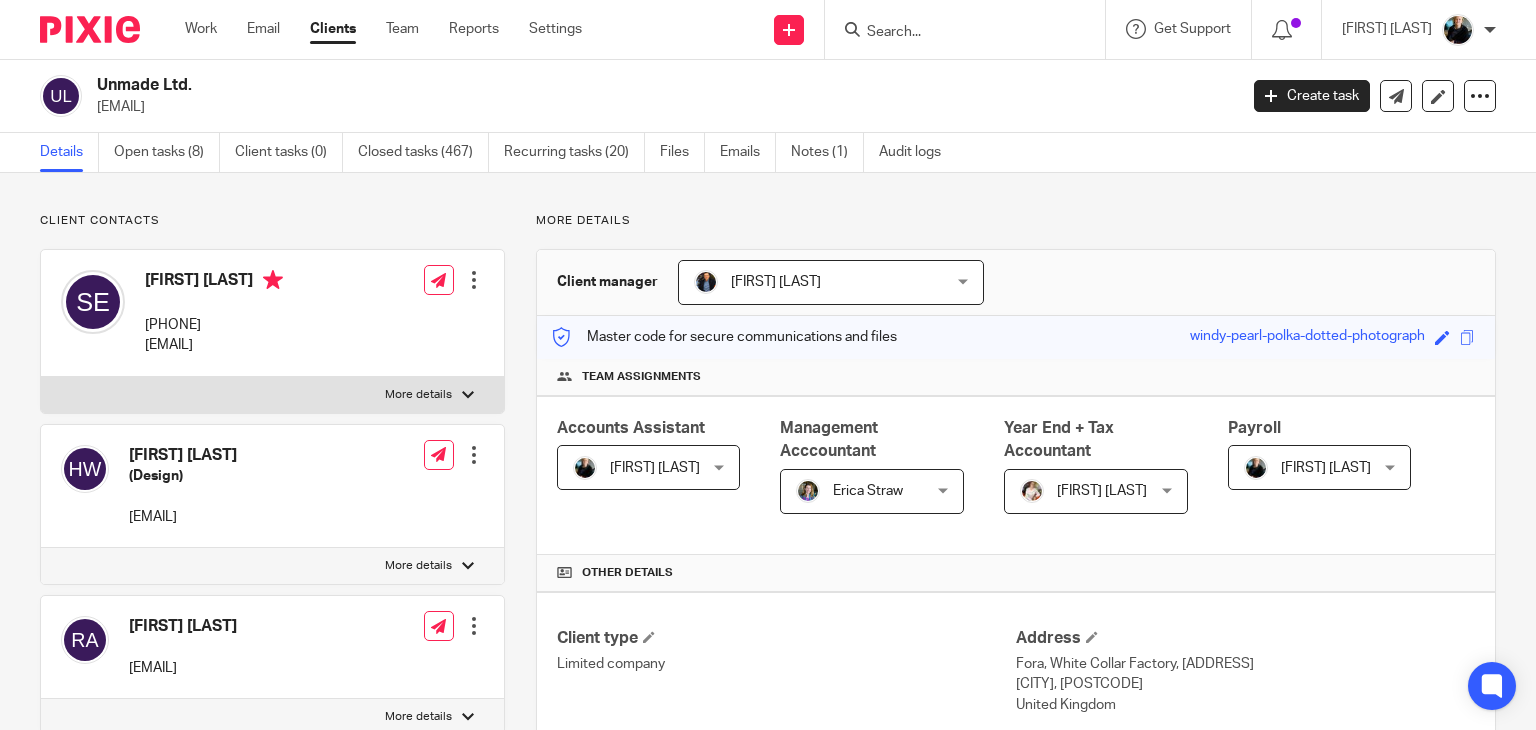 scroll, scrollTop: 0, scrollLeft: 0, axis: both 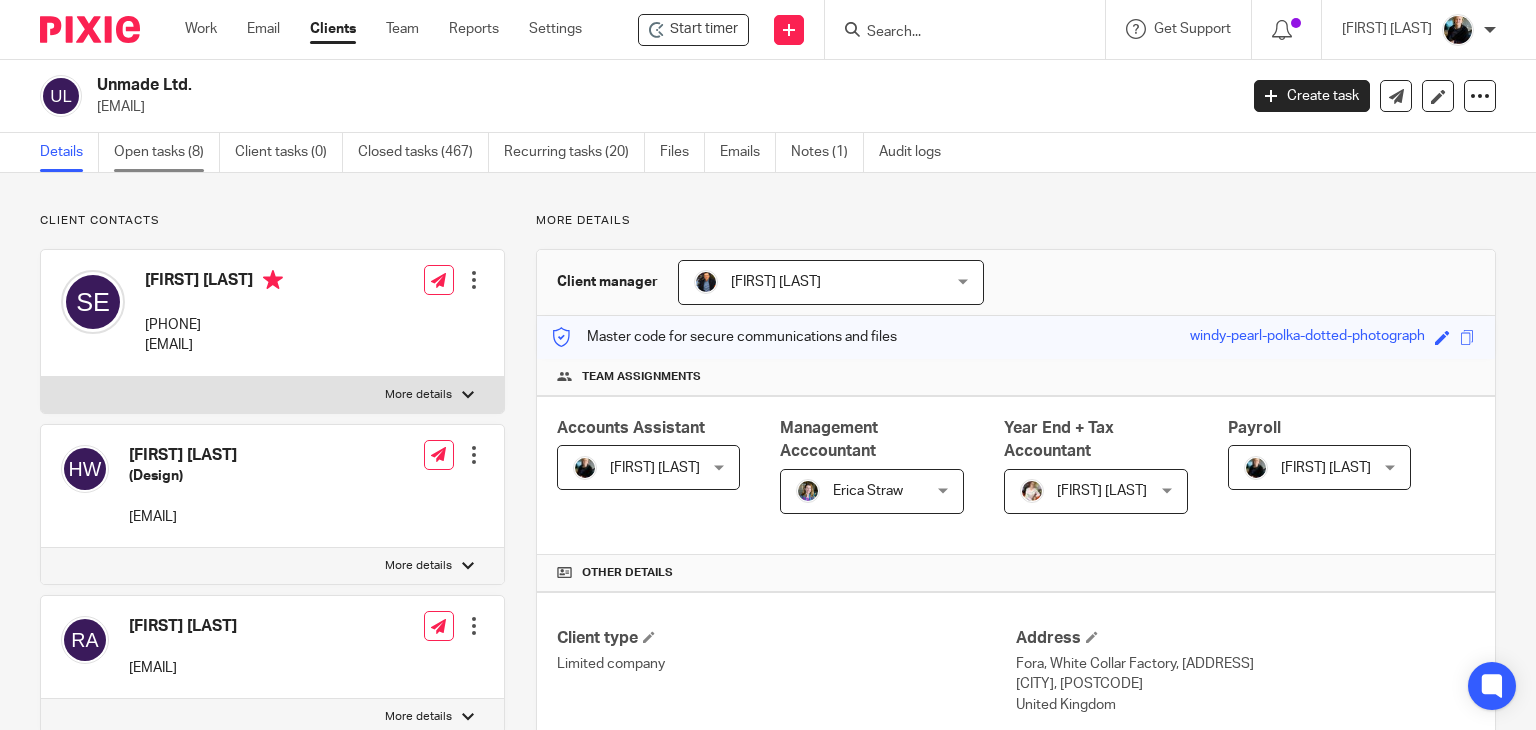 click on "Open tasks (8)" at bounding box center [167, 152] 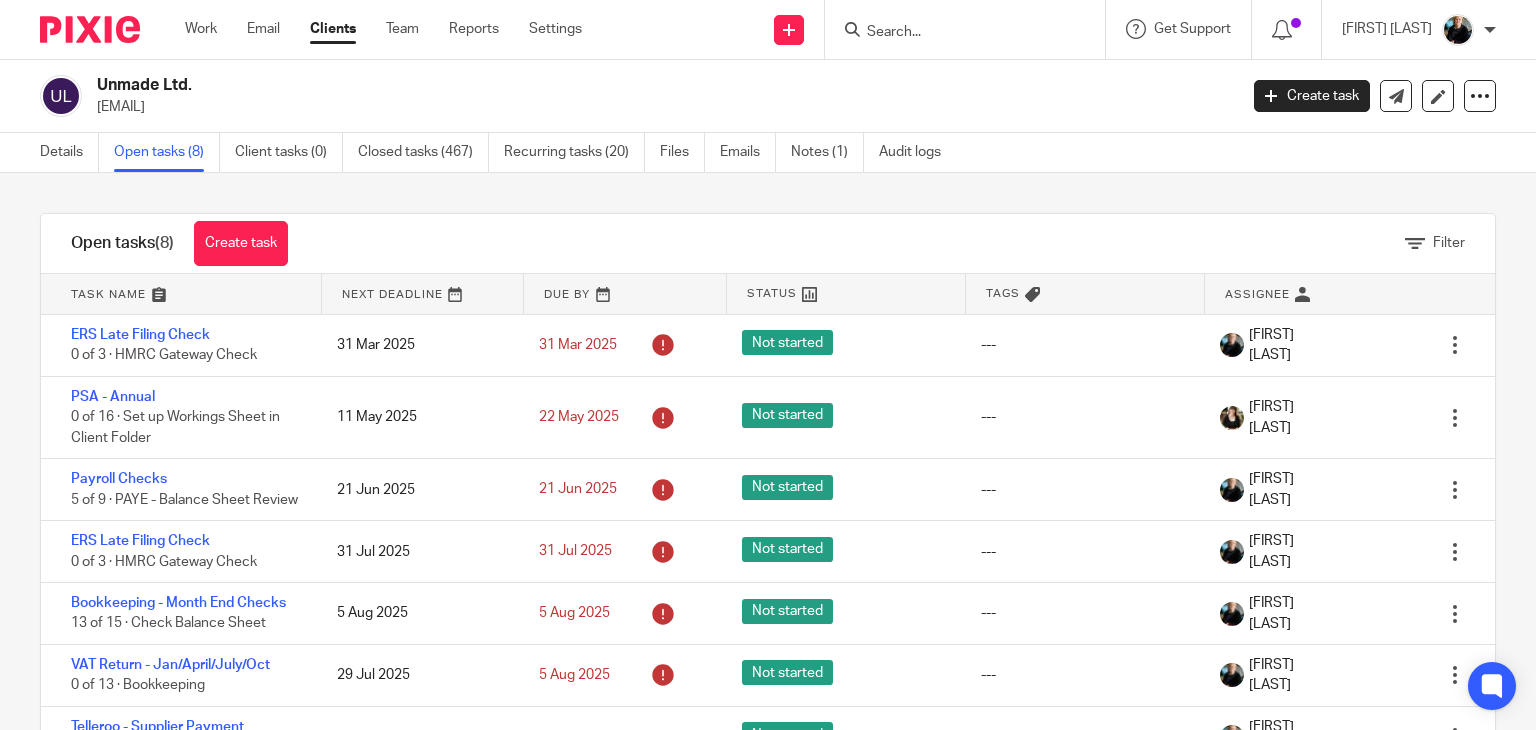 scroll, scrollTop: 0, scrollLeft: 0, axis: both 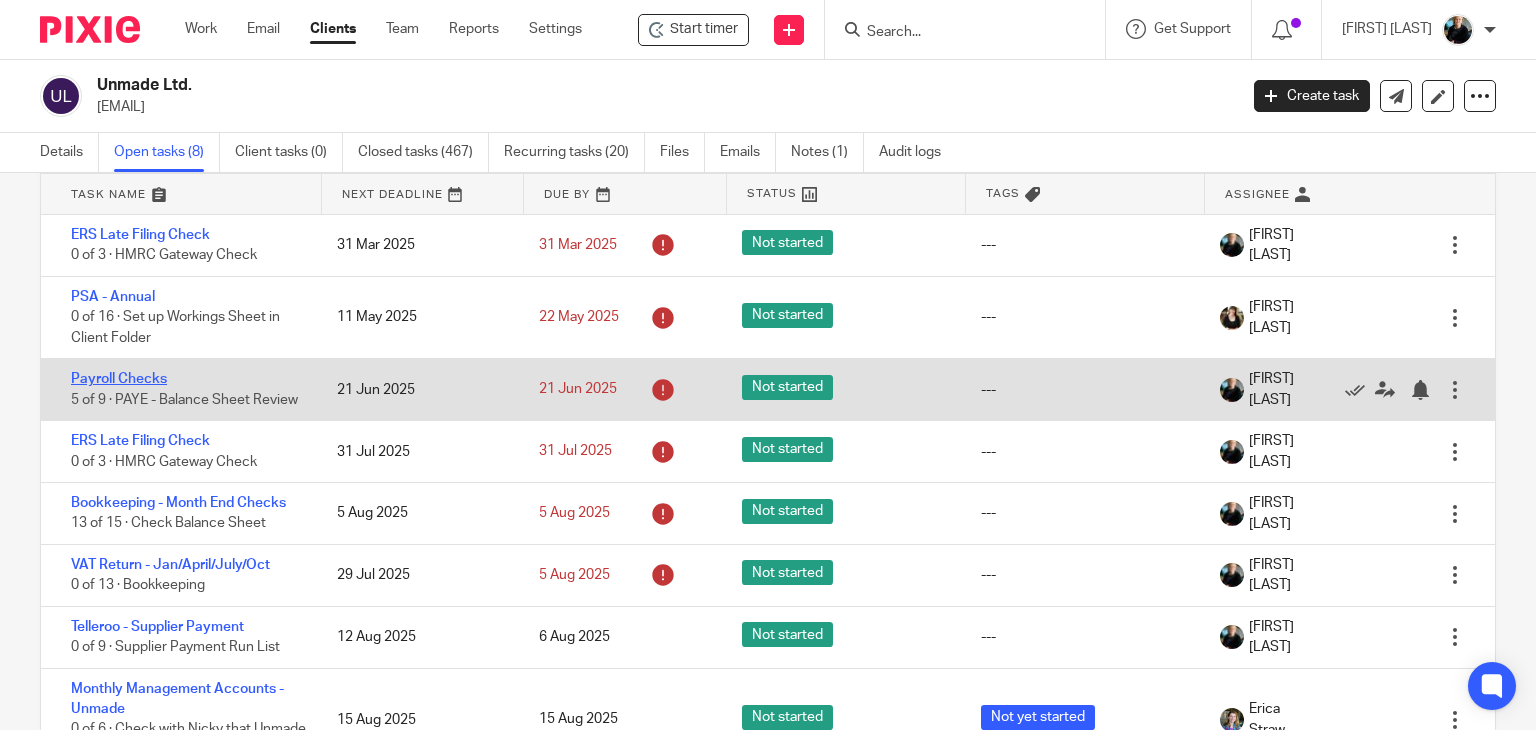 click on "Payroll  Checks" at bounding box center [119, 379] 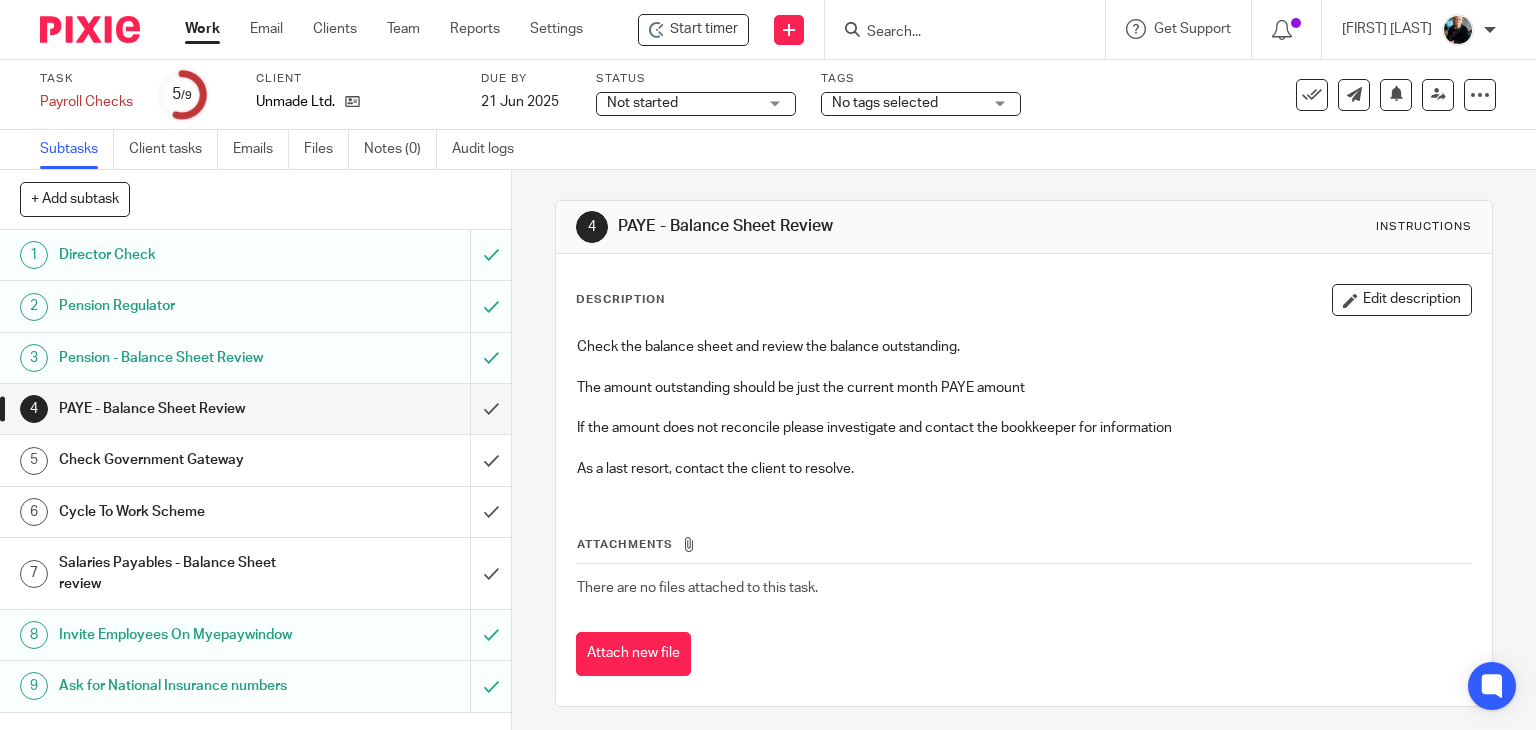 scroll, scrollTop: 0, scrollLeft: 0, axis: both 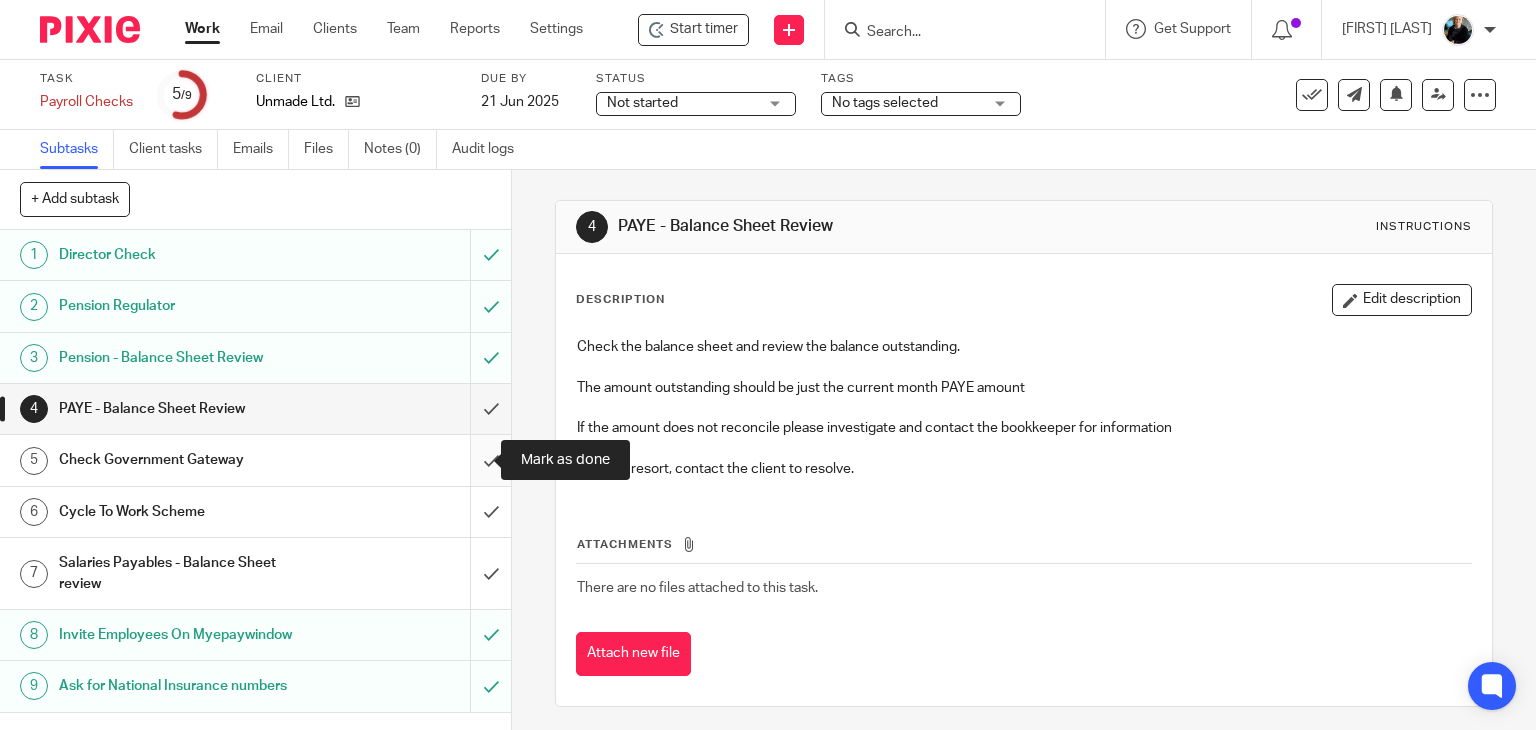 click at bounding box center [255, 460] 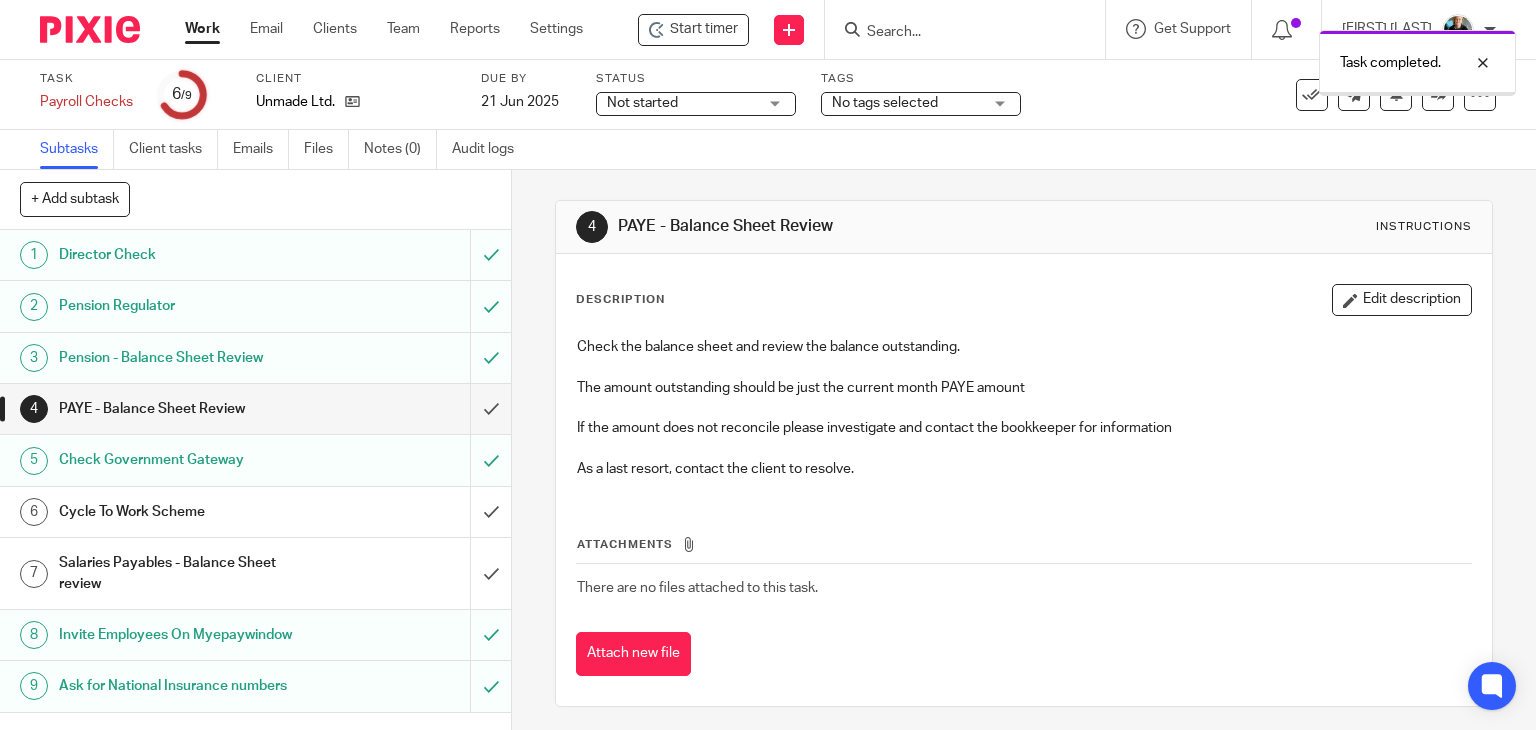scroll, scrollTop: 0, scrollLeft: 0, axis: both 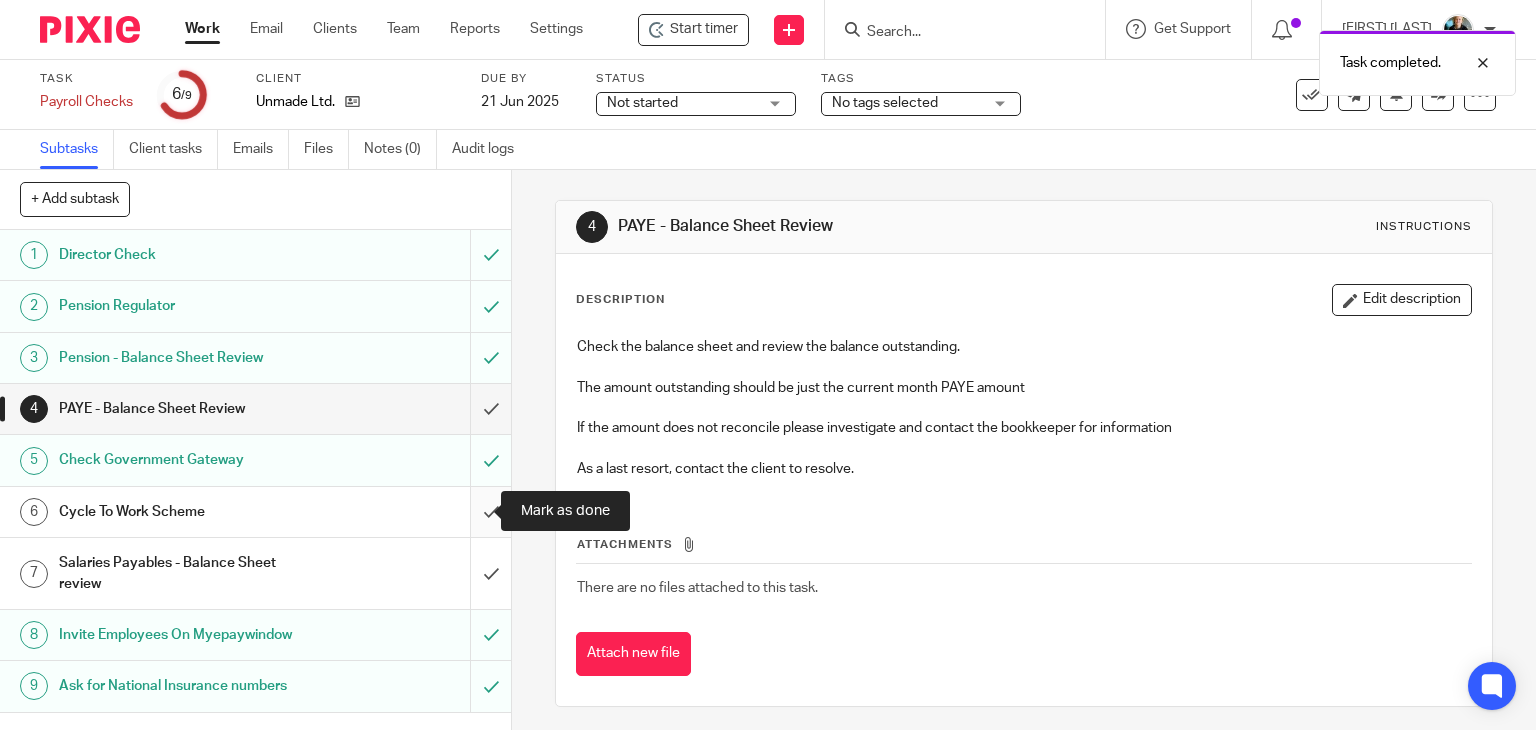 click at bounding box center (255, 512) 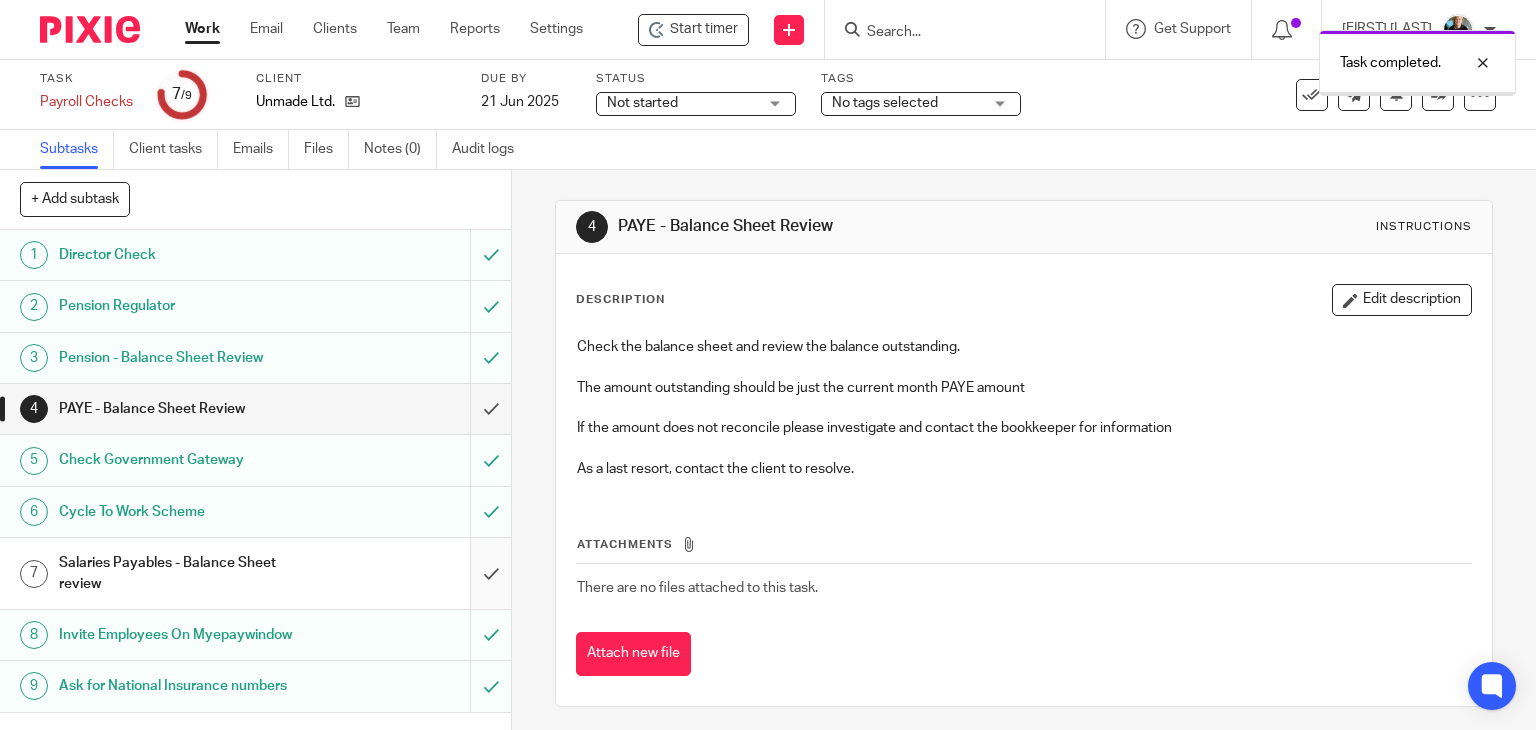 scroll, scrollTop: 0, scrollLeft: 0, axis: both 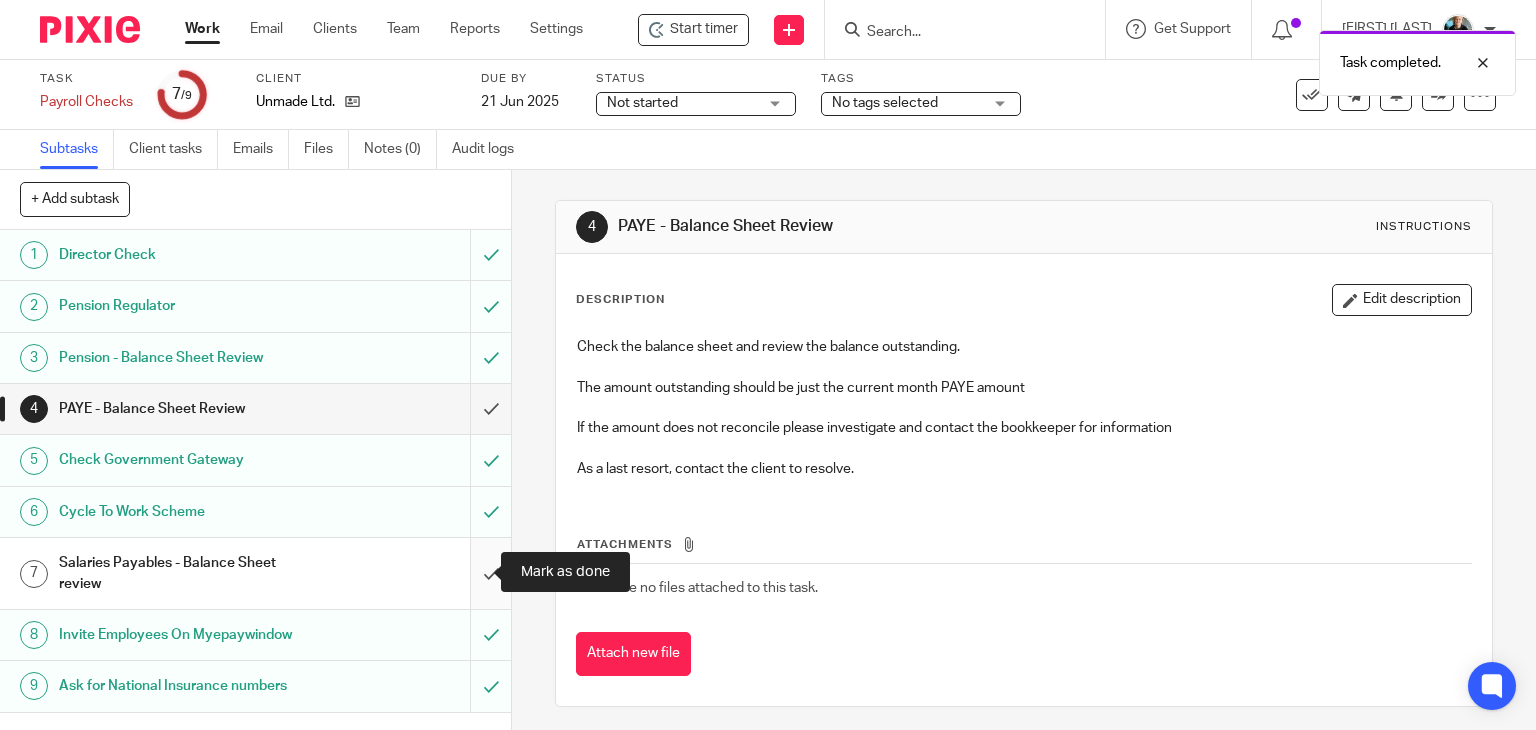 click at bounding box center [255, 573] 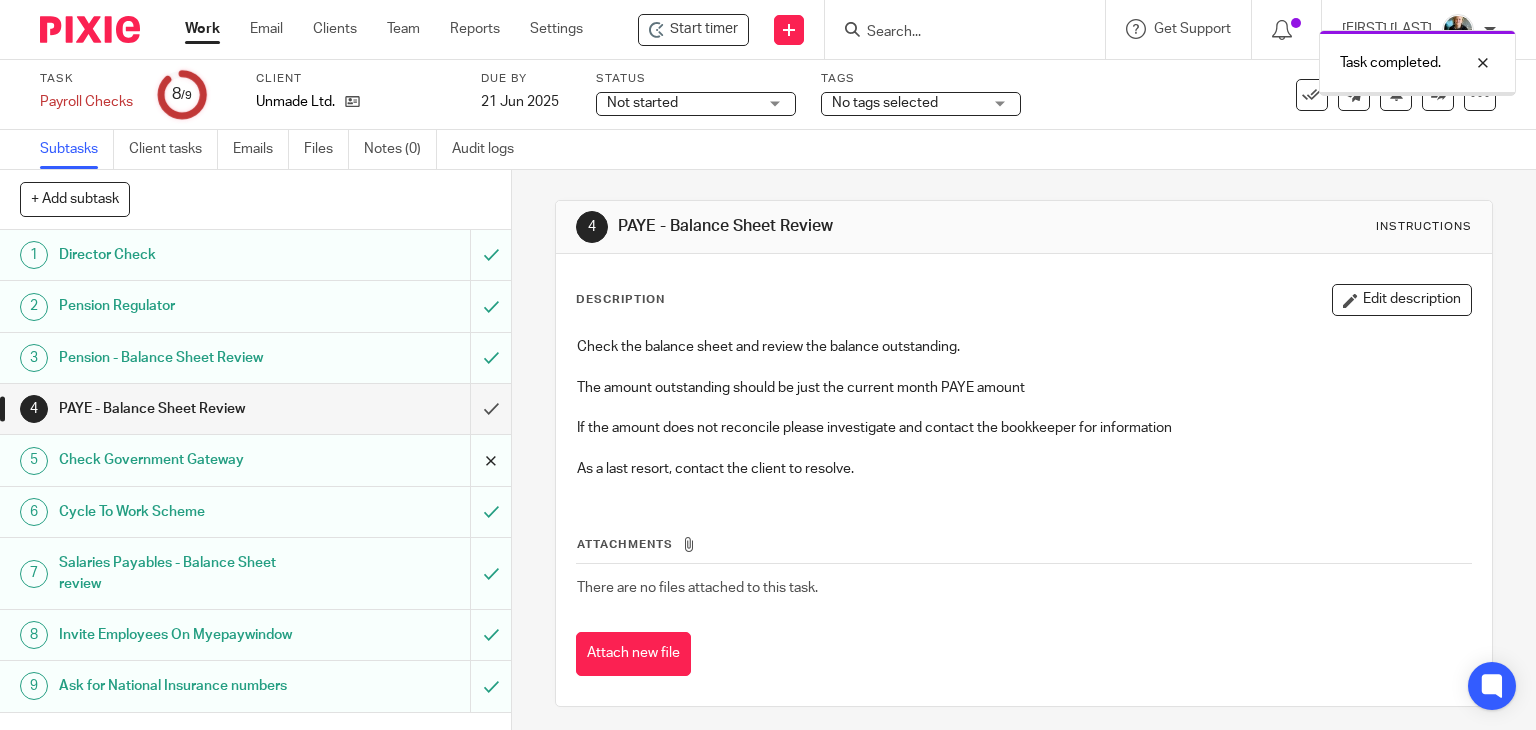 scroll, scrollTop: 0, scrollLeft: 0, axis: both 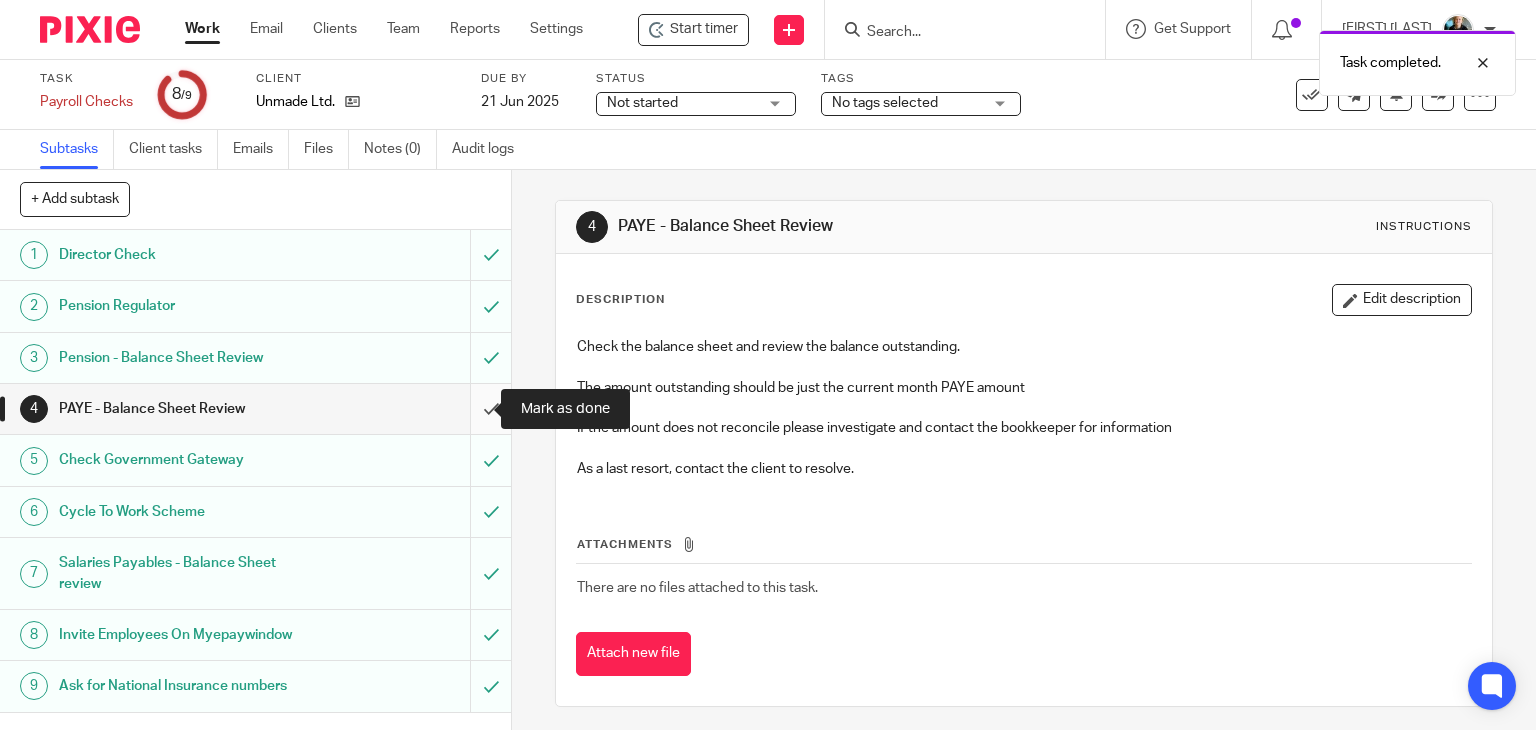 click at bounding box center [255, 409] 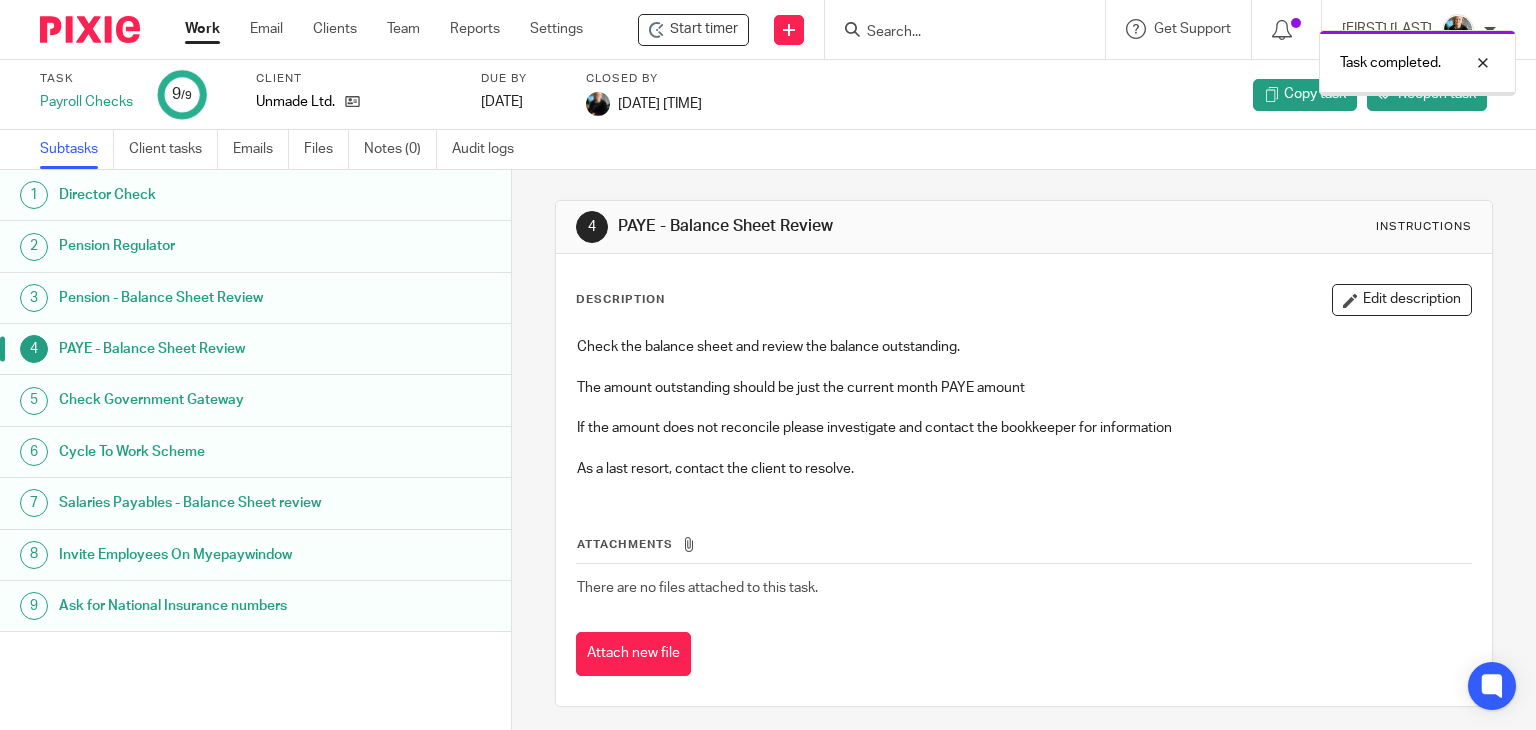 scroll, scrollTop: 0, scrollLeft: 0, axis: both 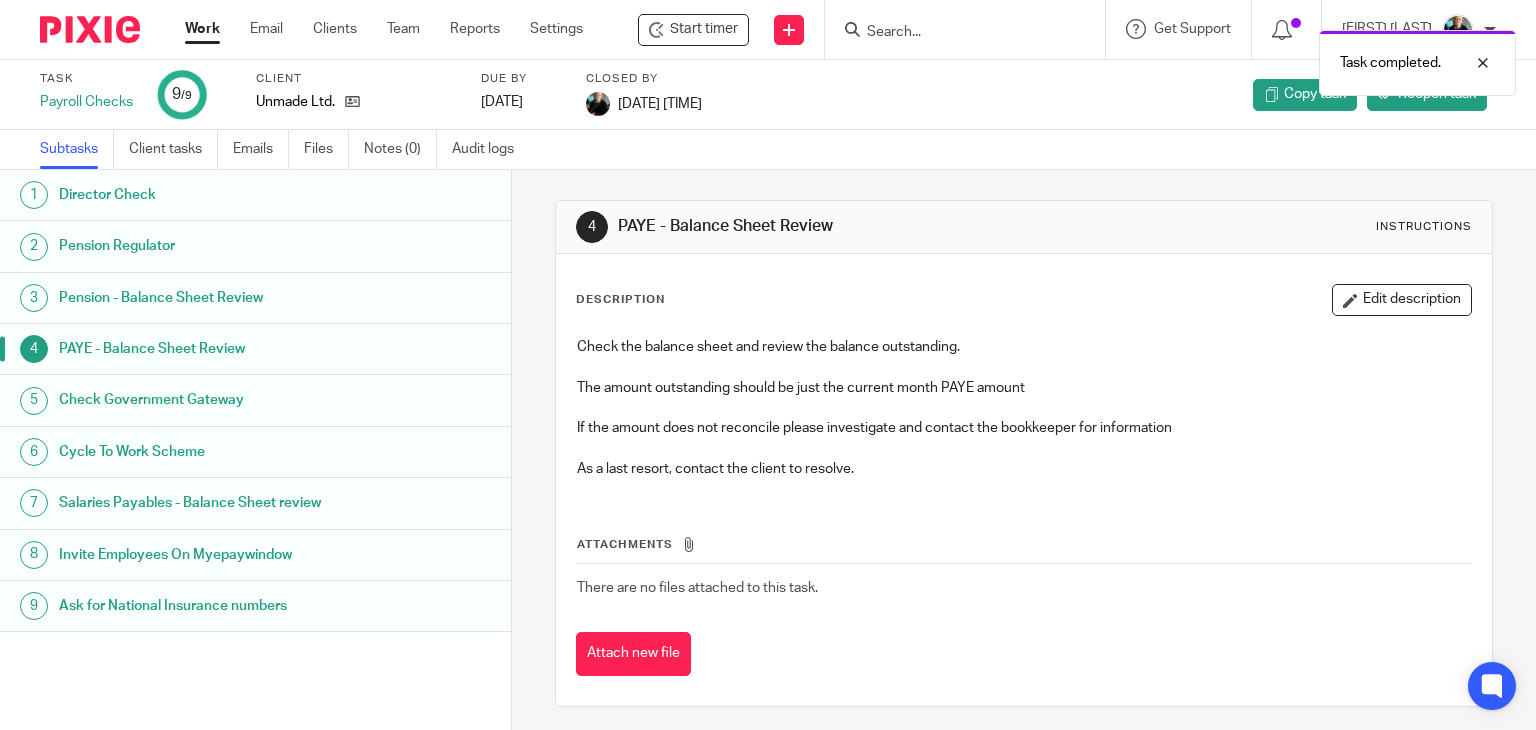 click on "Task completed." at bounding box center (1142, 58) 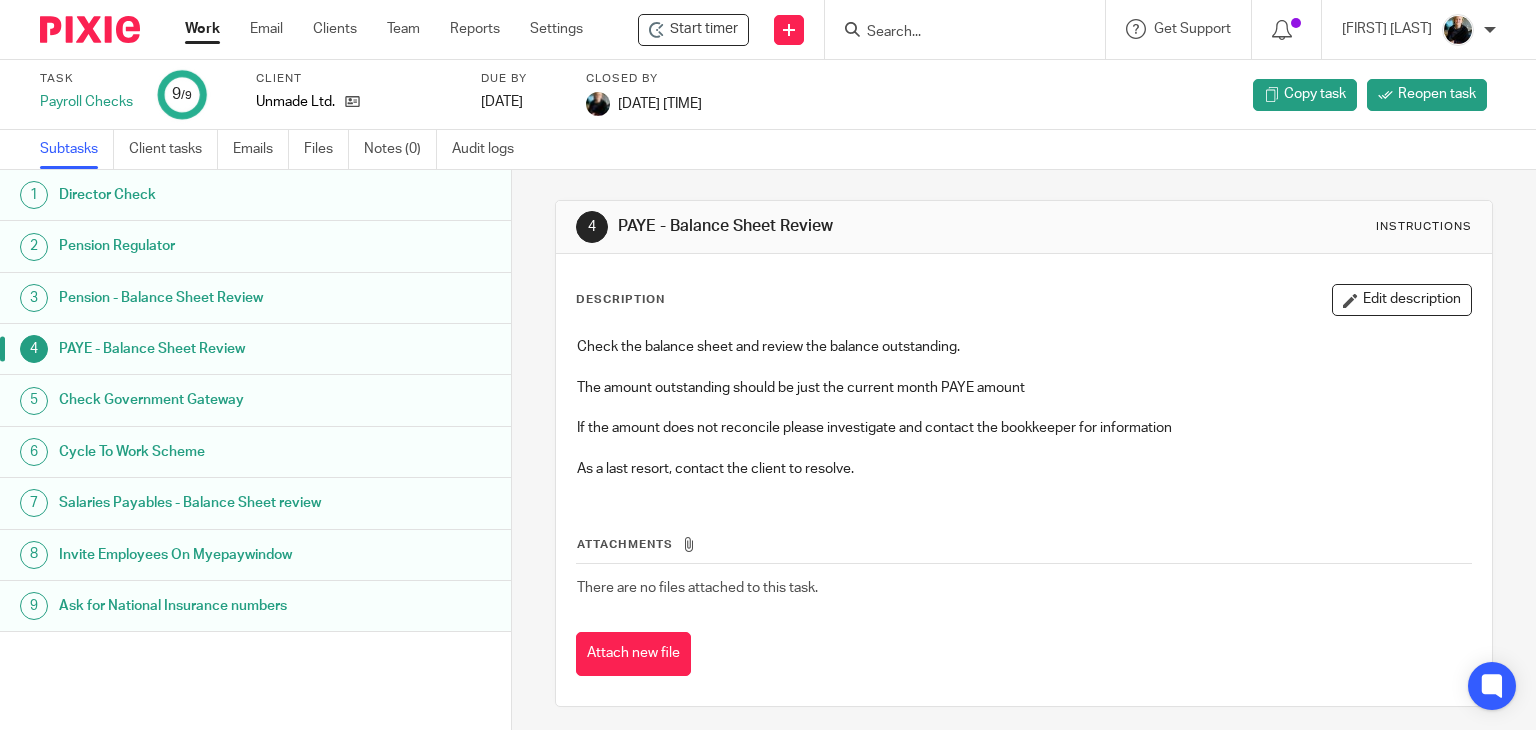 click at bounding box center [971, 29] 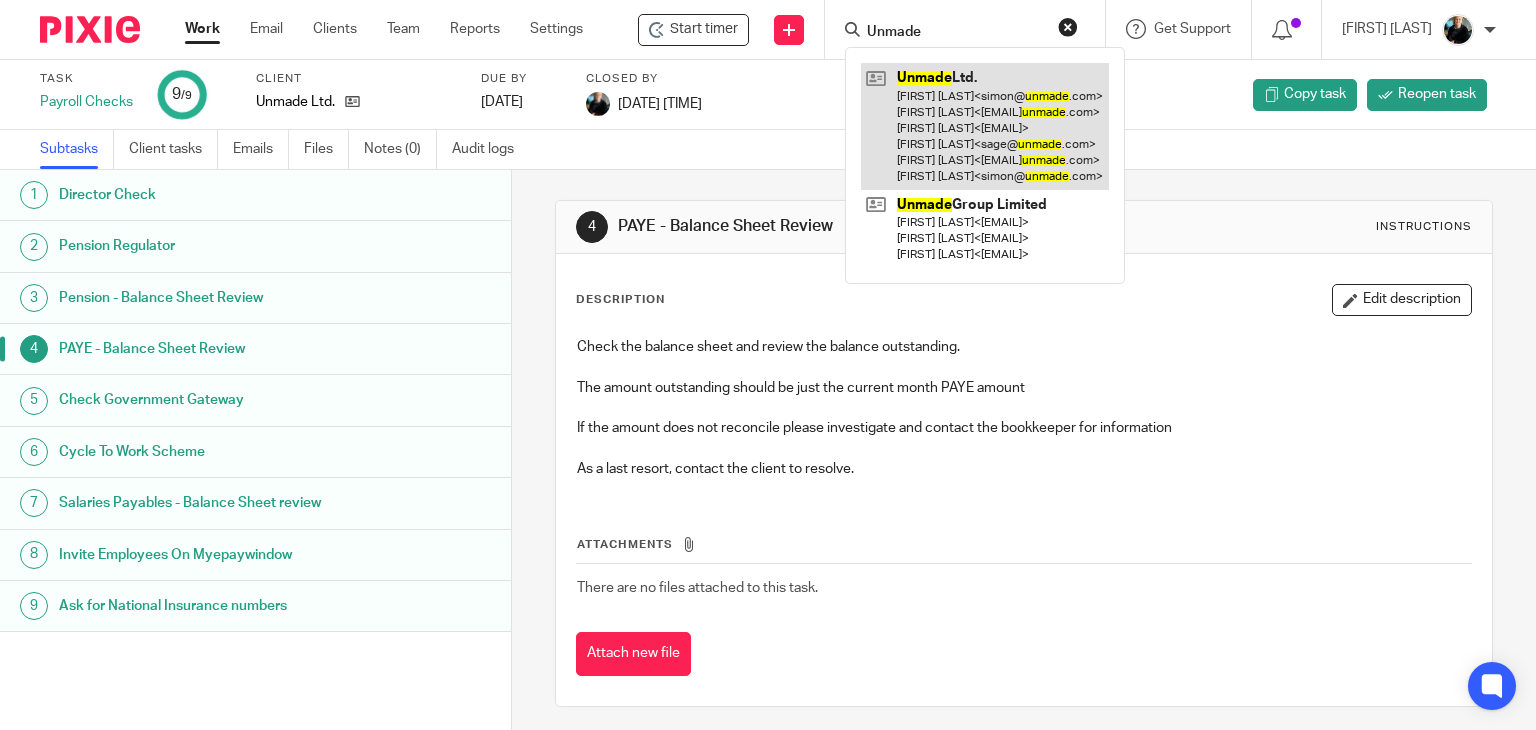 type on "Unmade" 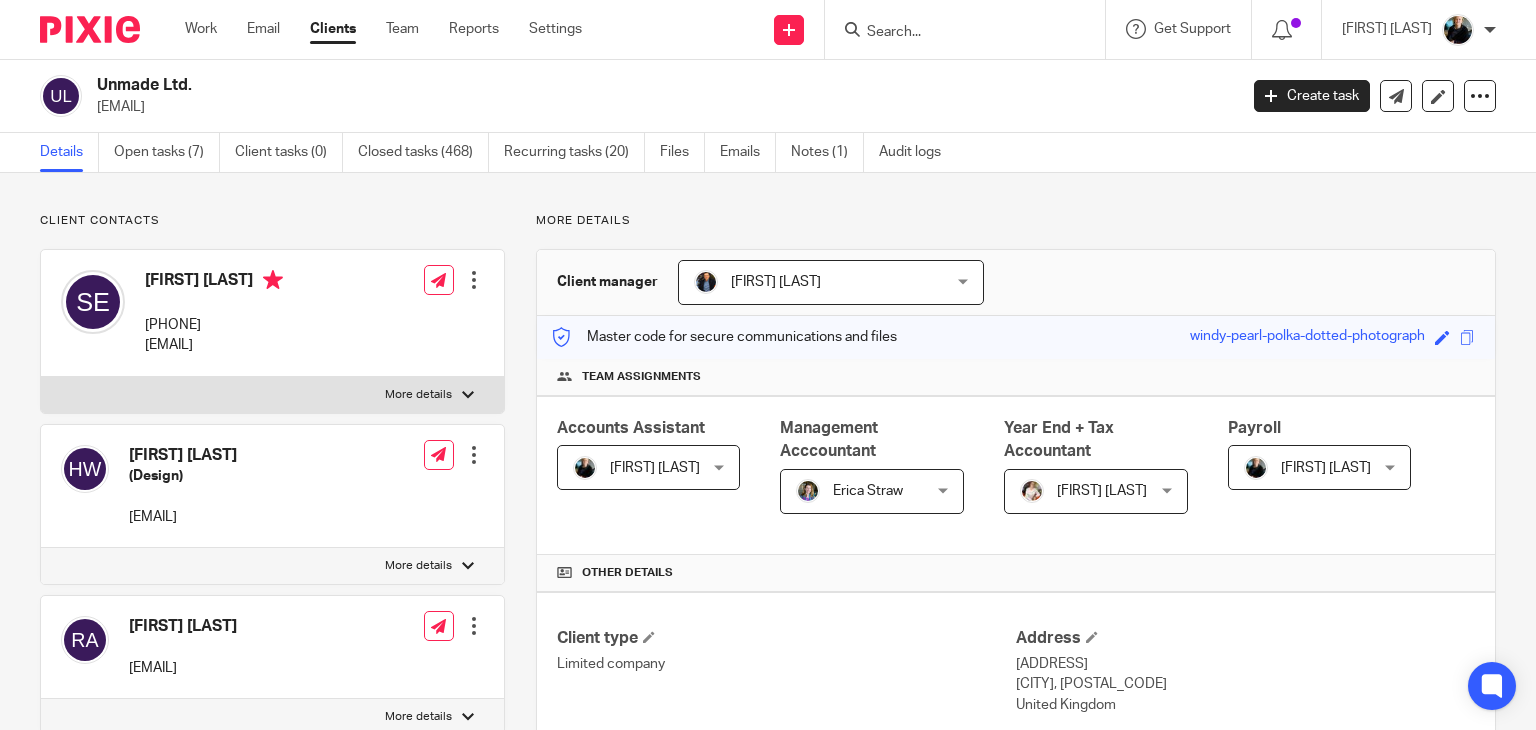 scroll, scrollTop: 0, scrollLeft: 0, axis: both 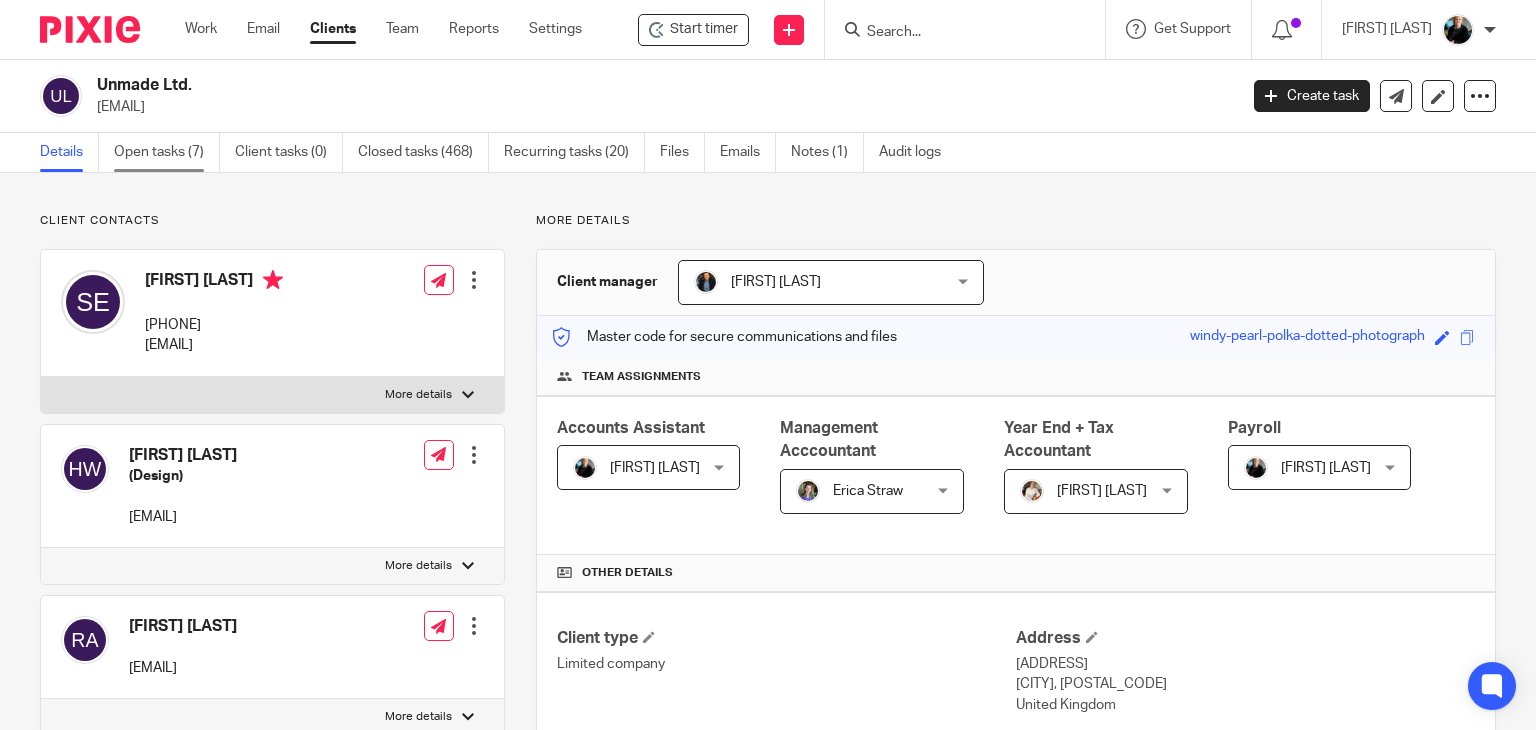 click on "Open tasks (7)" at bounding box center [167, 152] 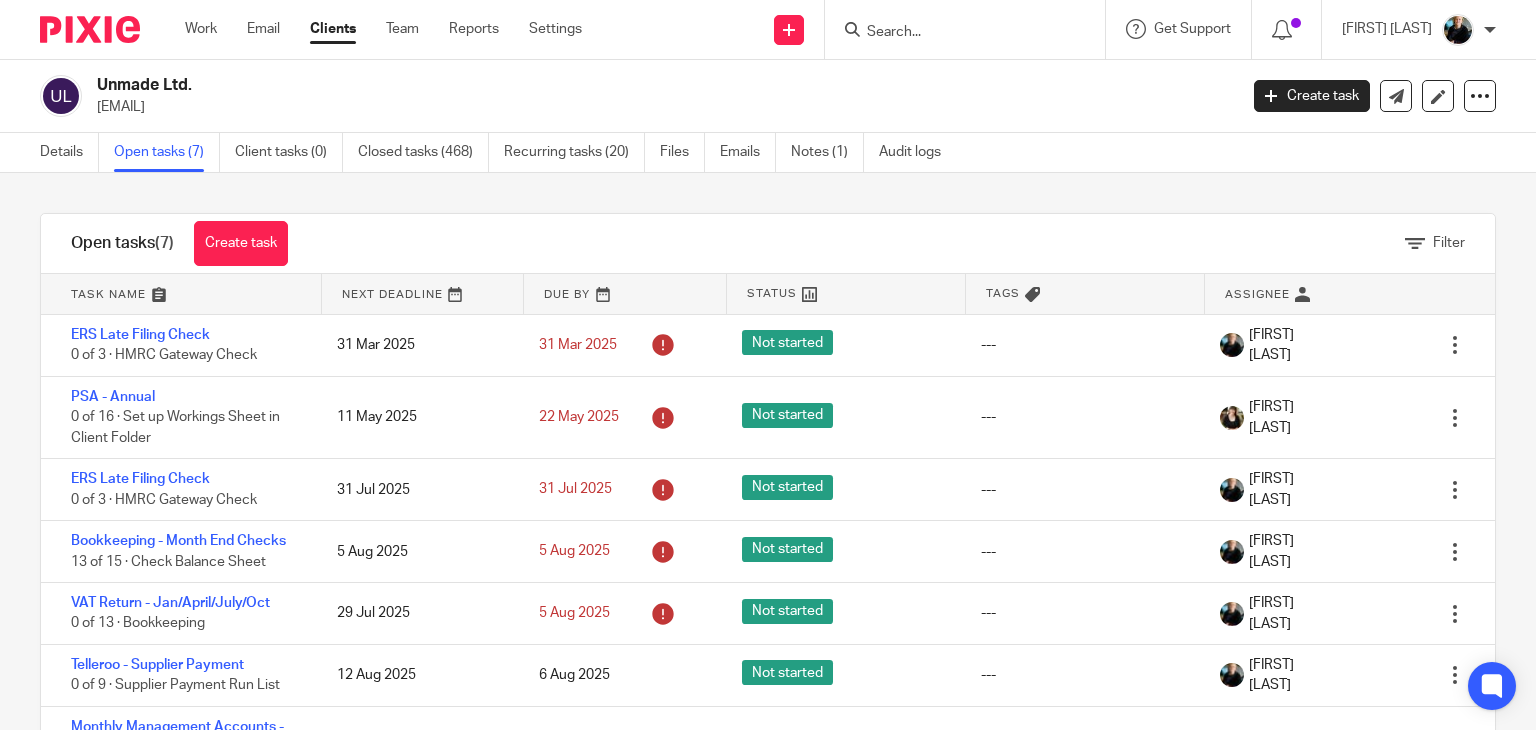 scroll, scrollTop: 0, scrollLeft: 0, axis: both 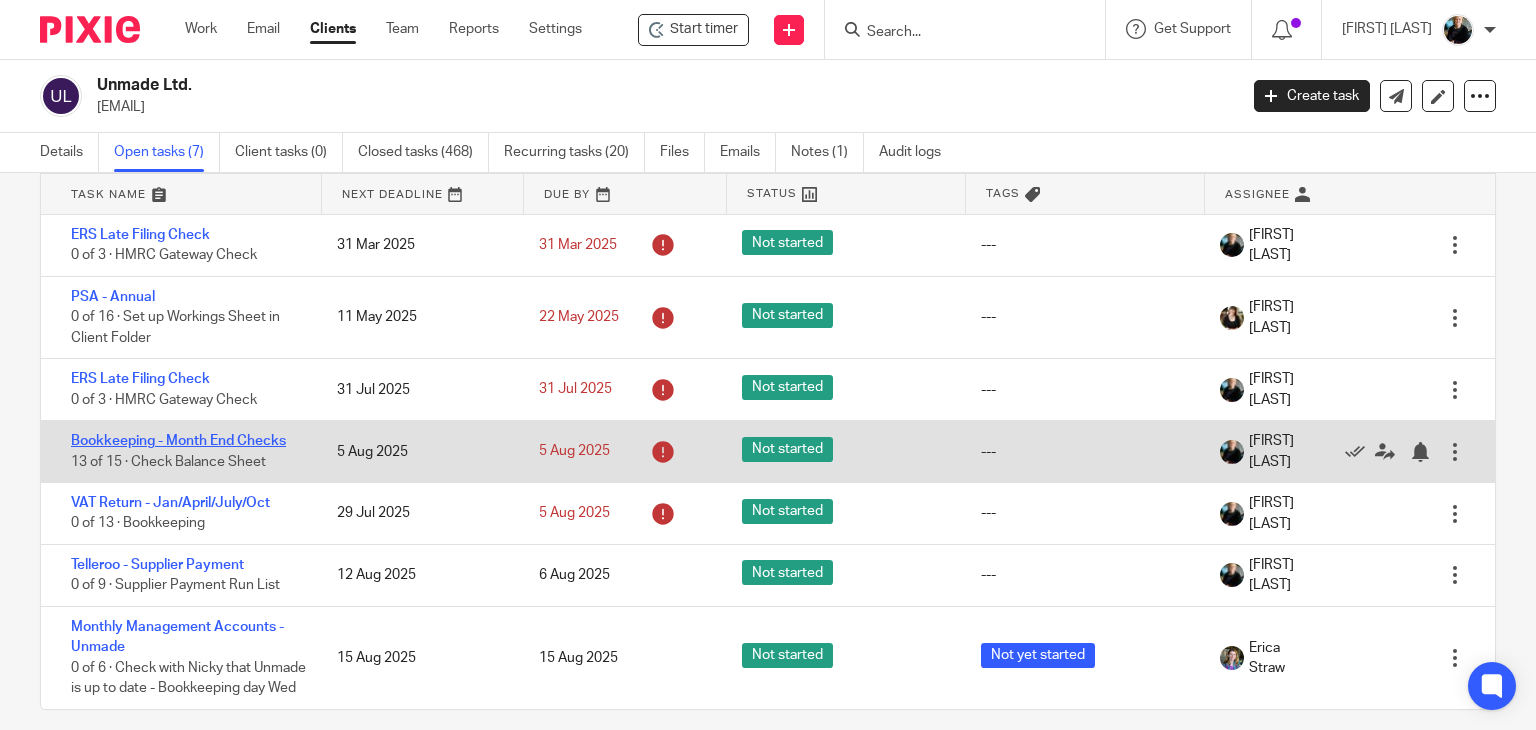 click on "Bookkeeping - Month End Checks" at bounding box center (178, 441) 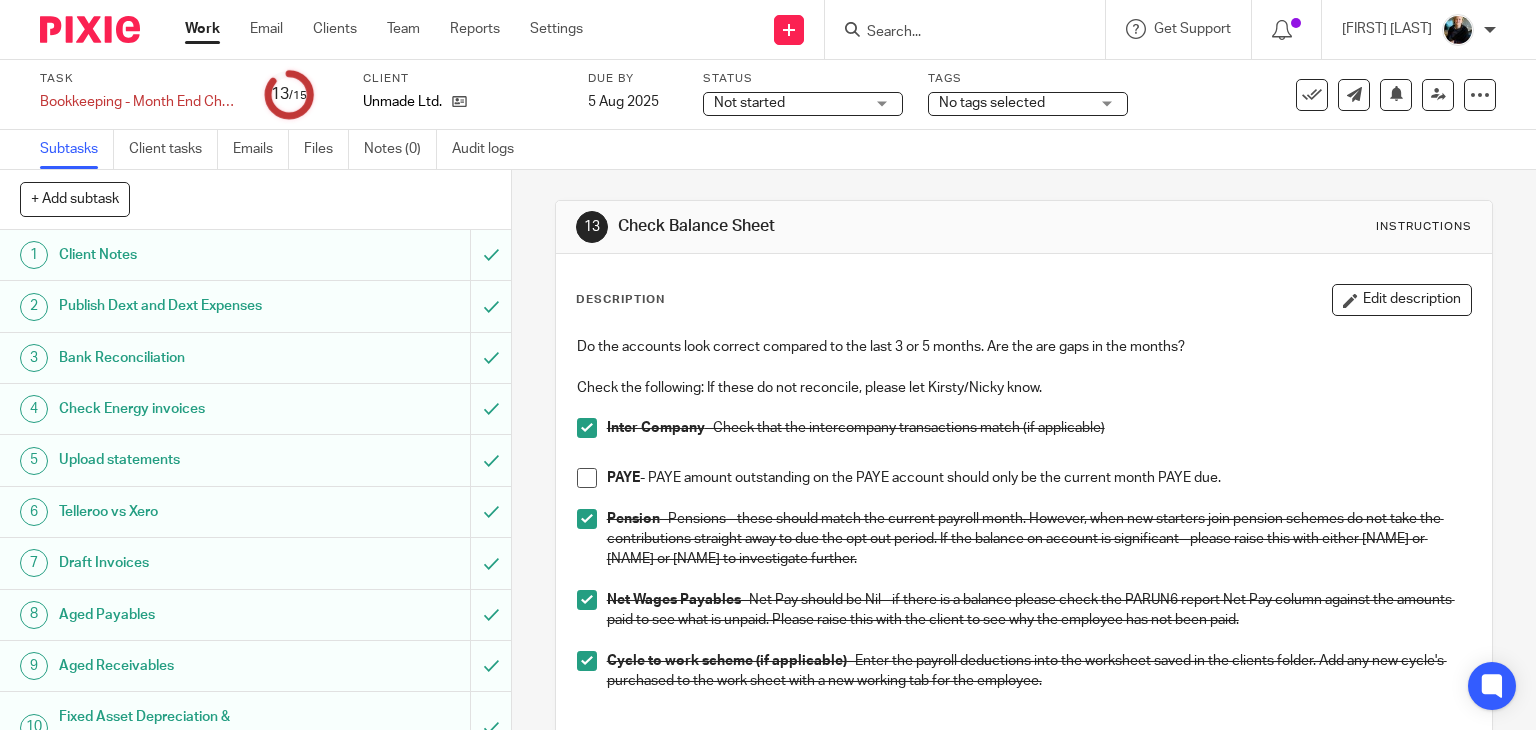 scroll, scrollTop: 0, scrollLeft: 0, axis: both 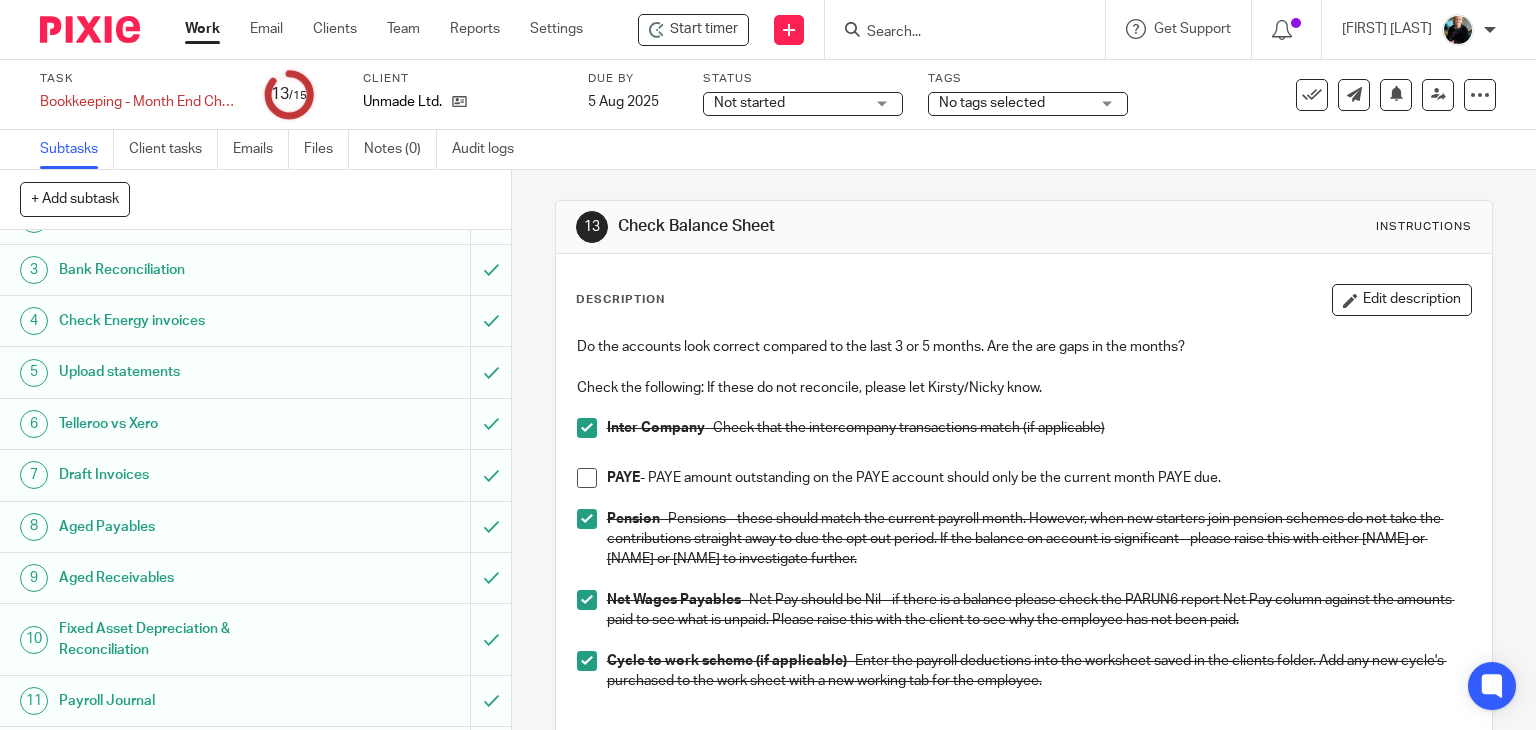 click on "Upload statements" at bounding box center (189, 372) 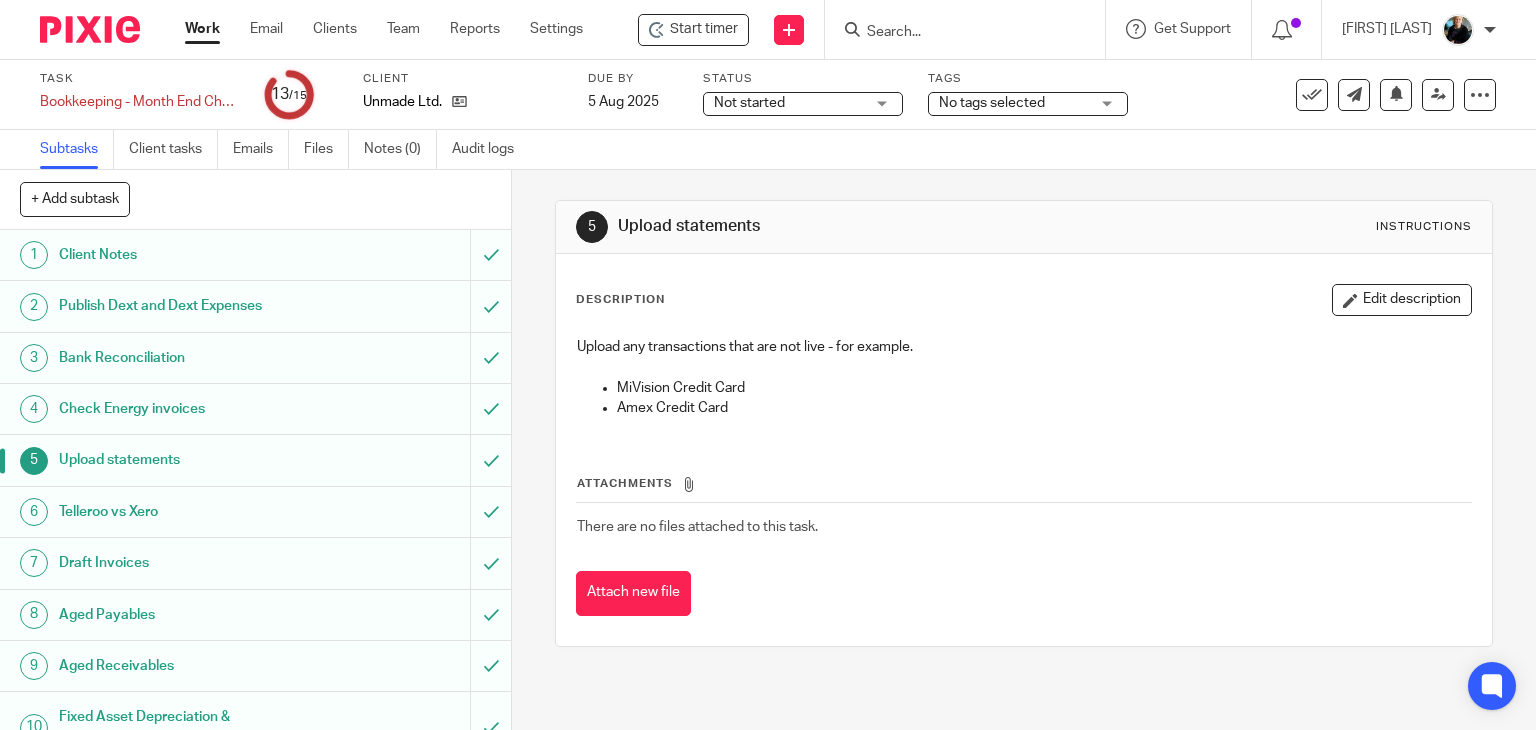 scroll, scrollTop: 0, scrollLeft: 0, axis: both 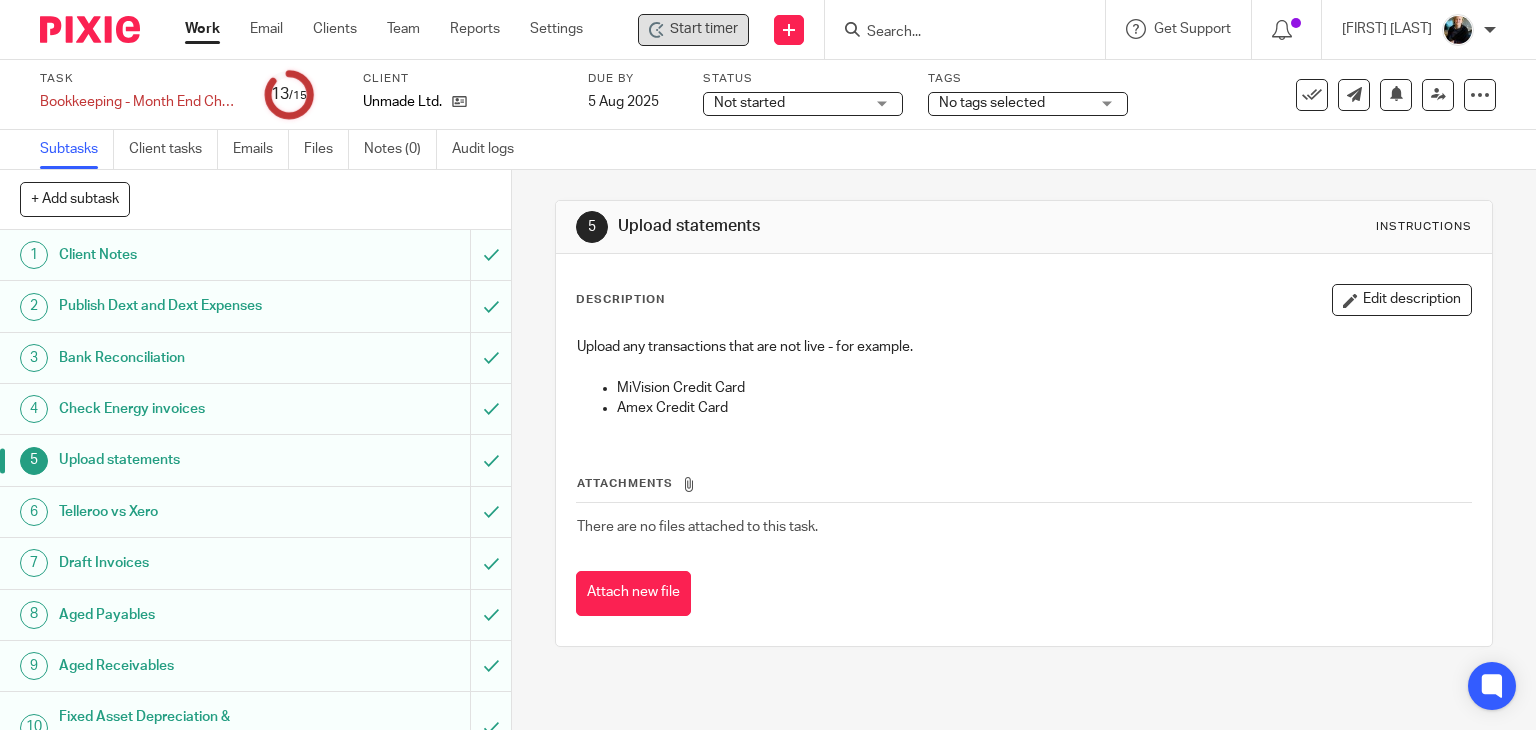 click on "Start timer" at bounding box center (704, 29) 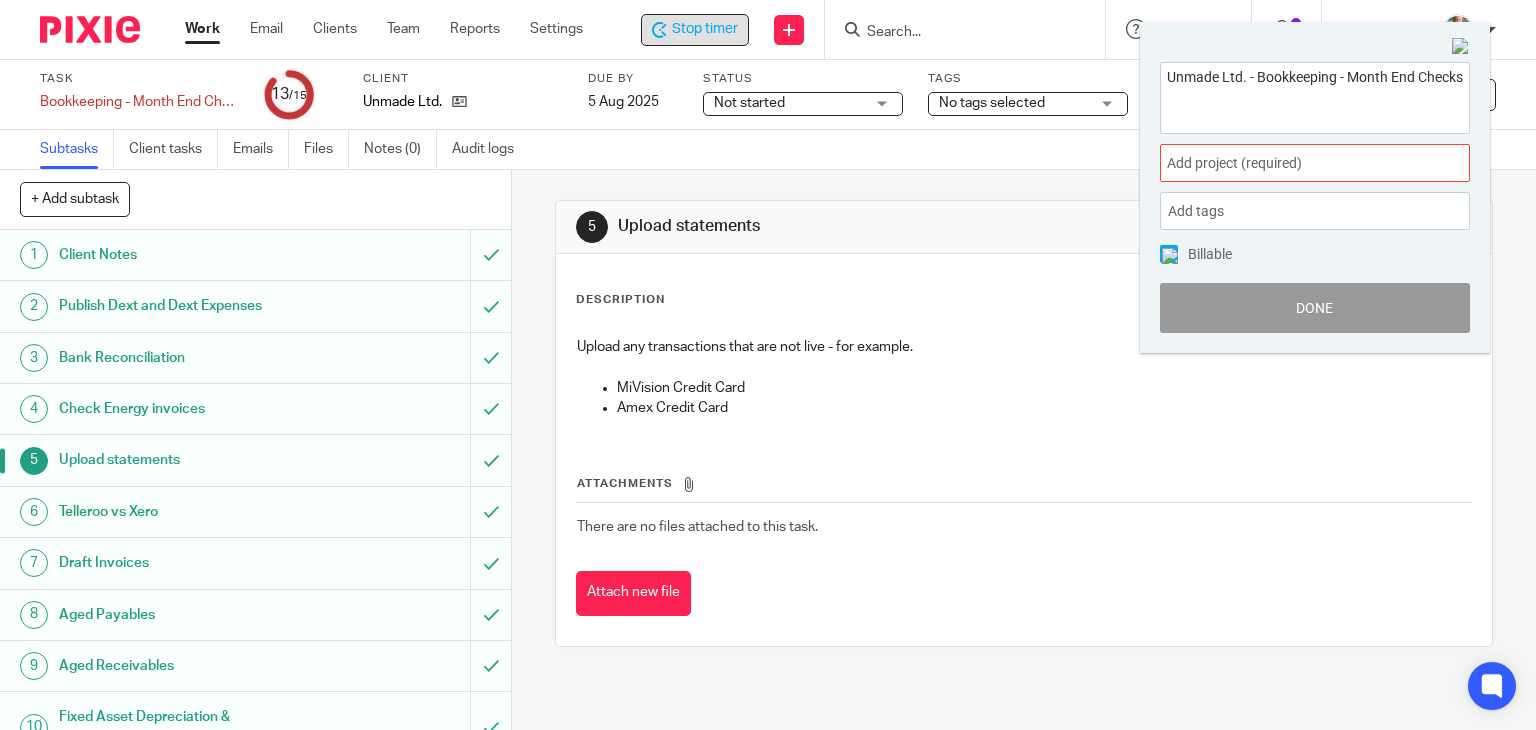 click on "Add project (required) :" at bounding box center [1315, 163] 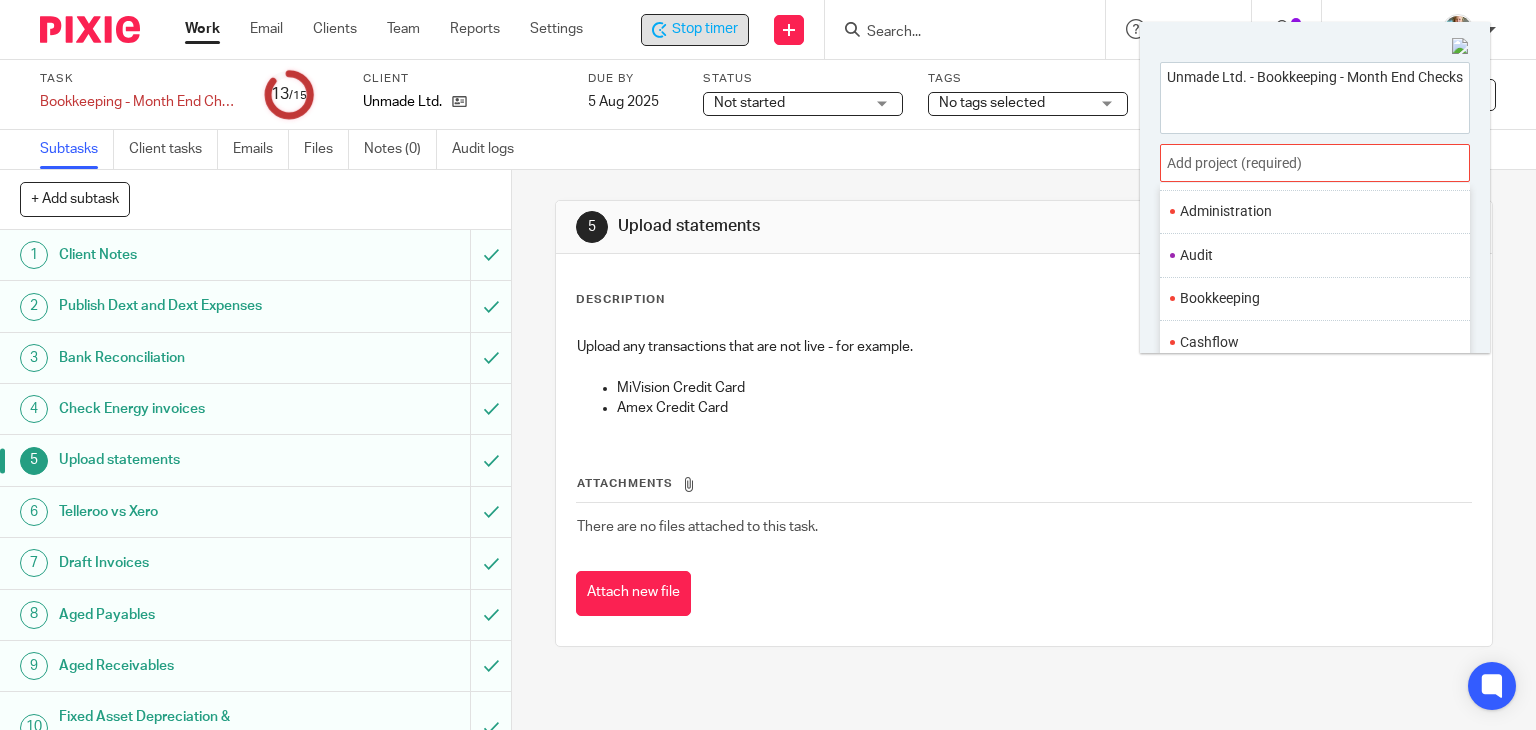 scroll, scrollTop: 100, scrollLeft: 0, axis: vertical 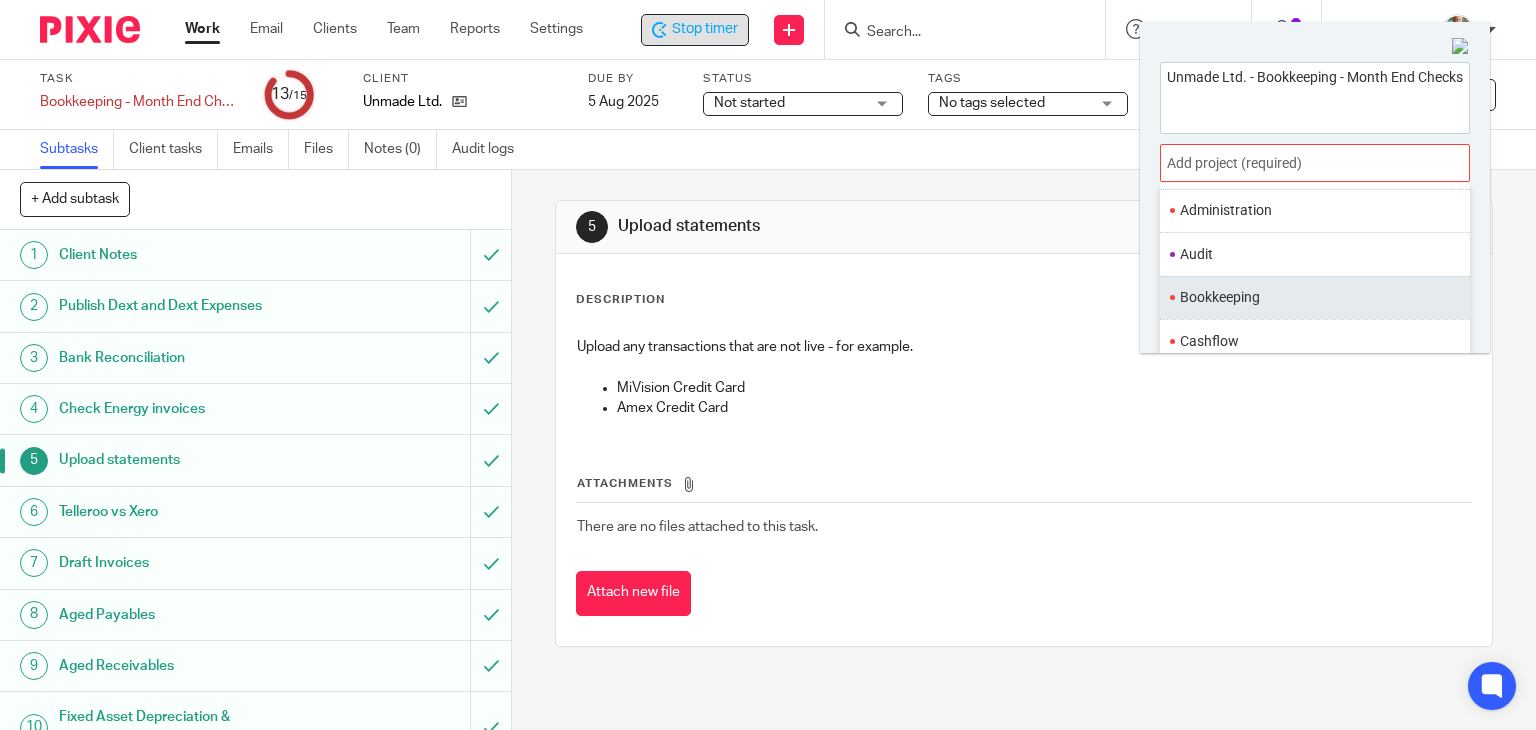 click on "Bookkeeping" at bounding box center [1310, 297] 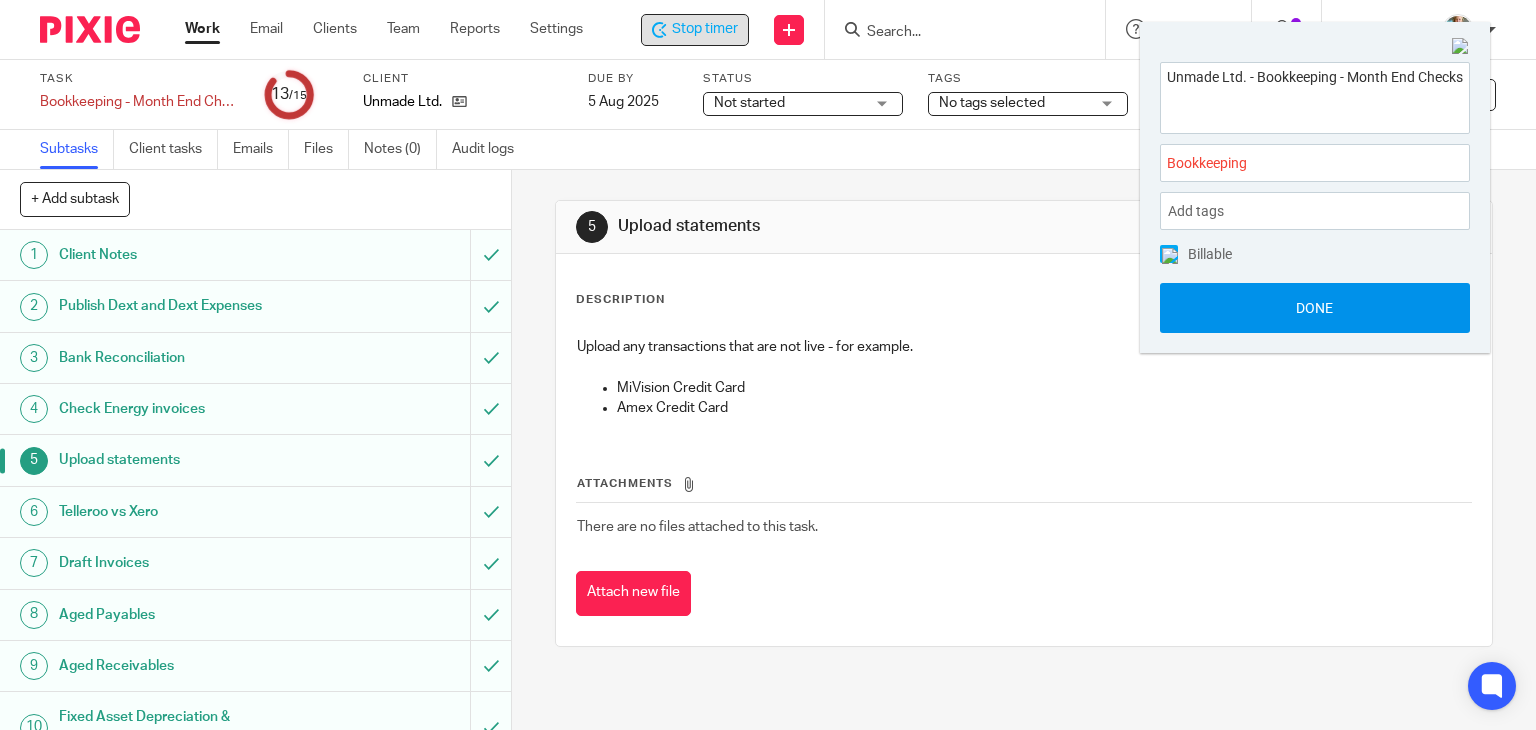 click on "Done" at bounding box center (1315, 308) 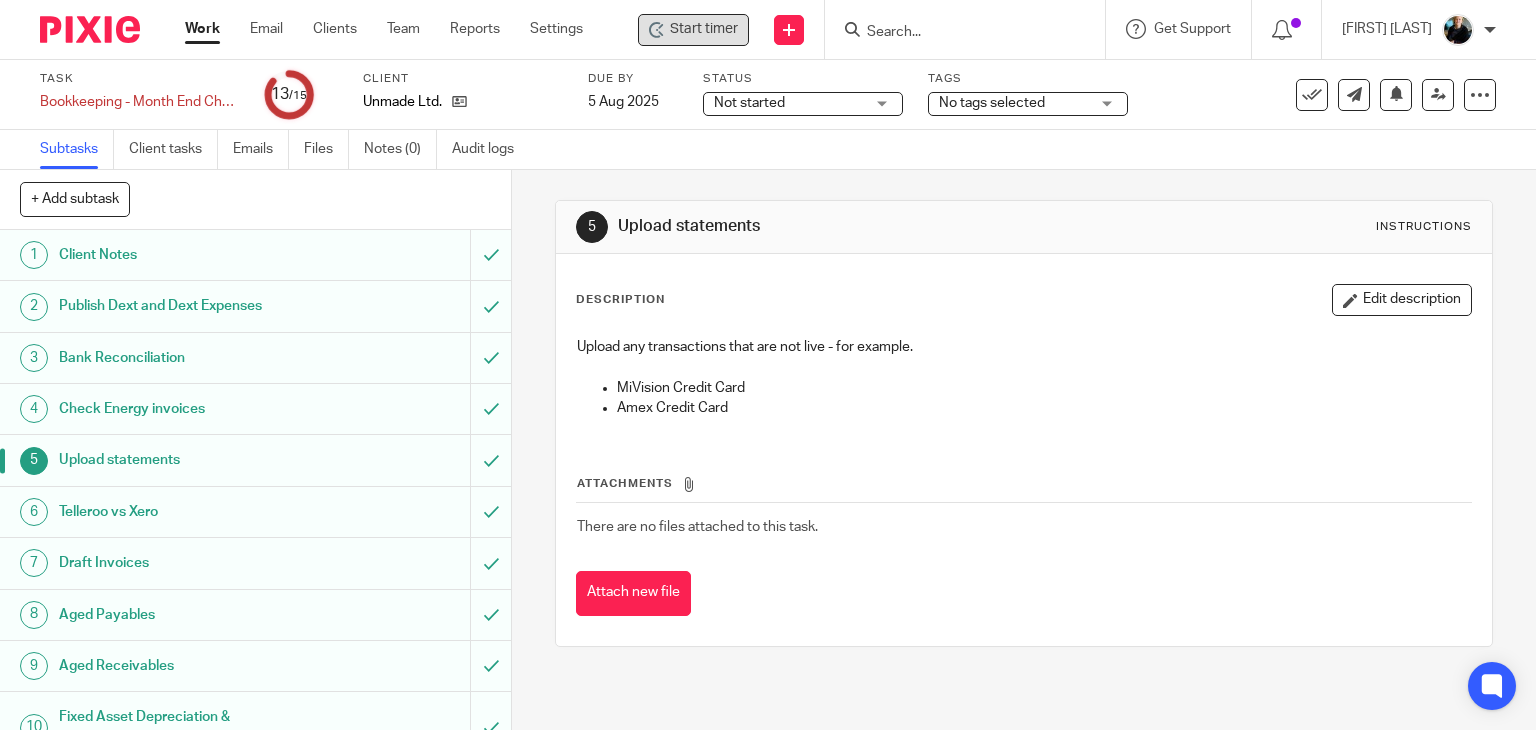click on "5
Upload statements
Instructions
Description
Edit description
Upload any transactions that are not live - for example. MiVision Credit Card Amex Credit Card           Attachments     There are no files attached to this task.   Attach new file" at bounding box center (1024, 423) 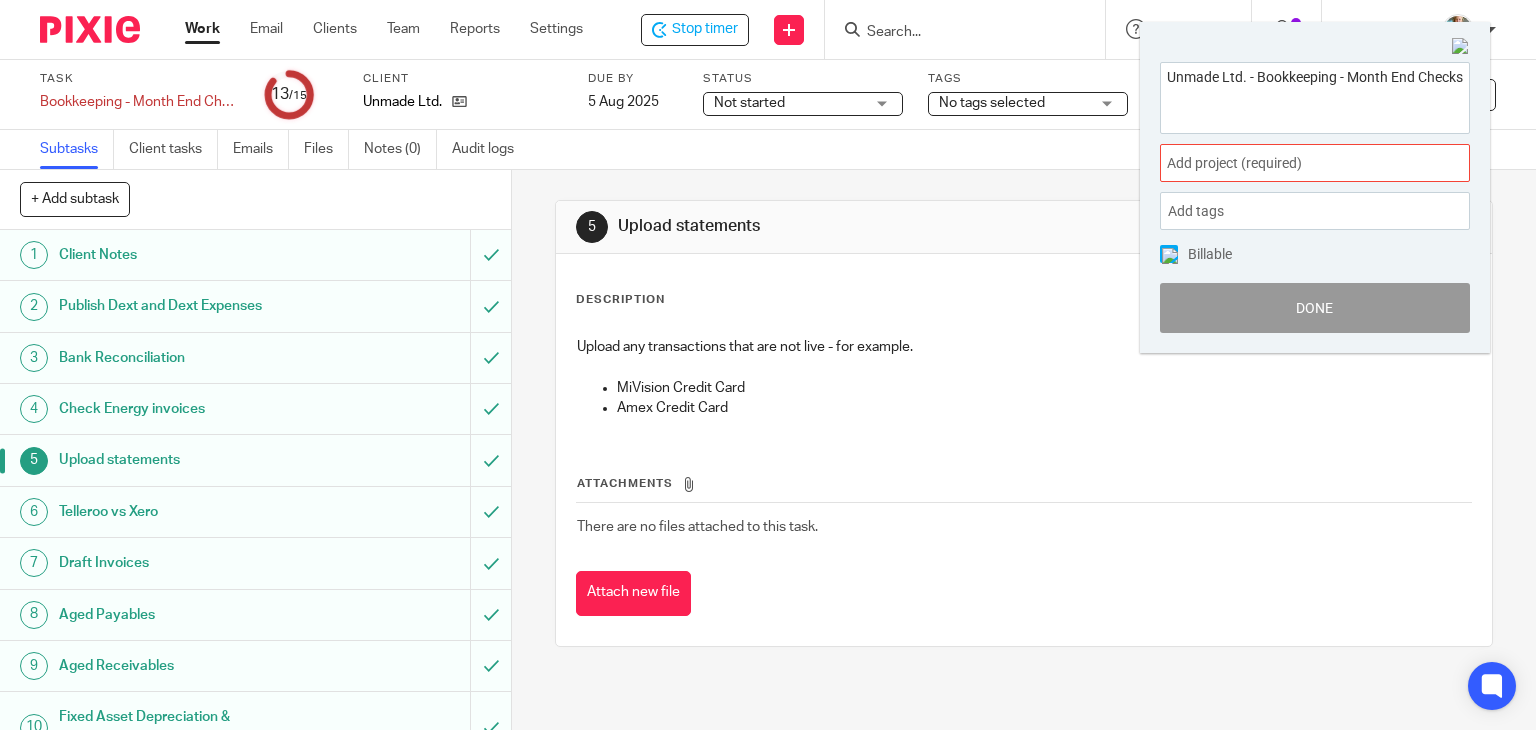 click on "Add project (required) :" at bounding box center [1293, 163] 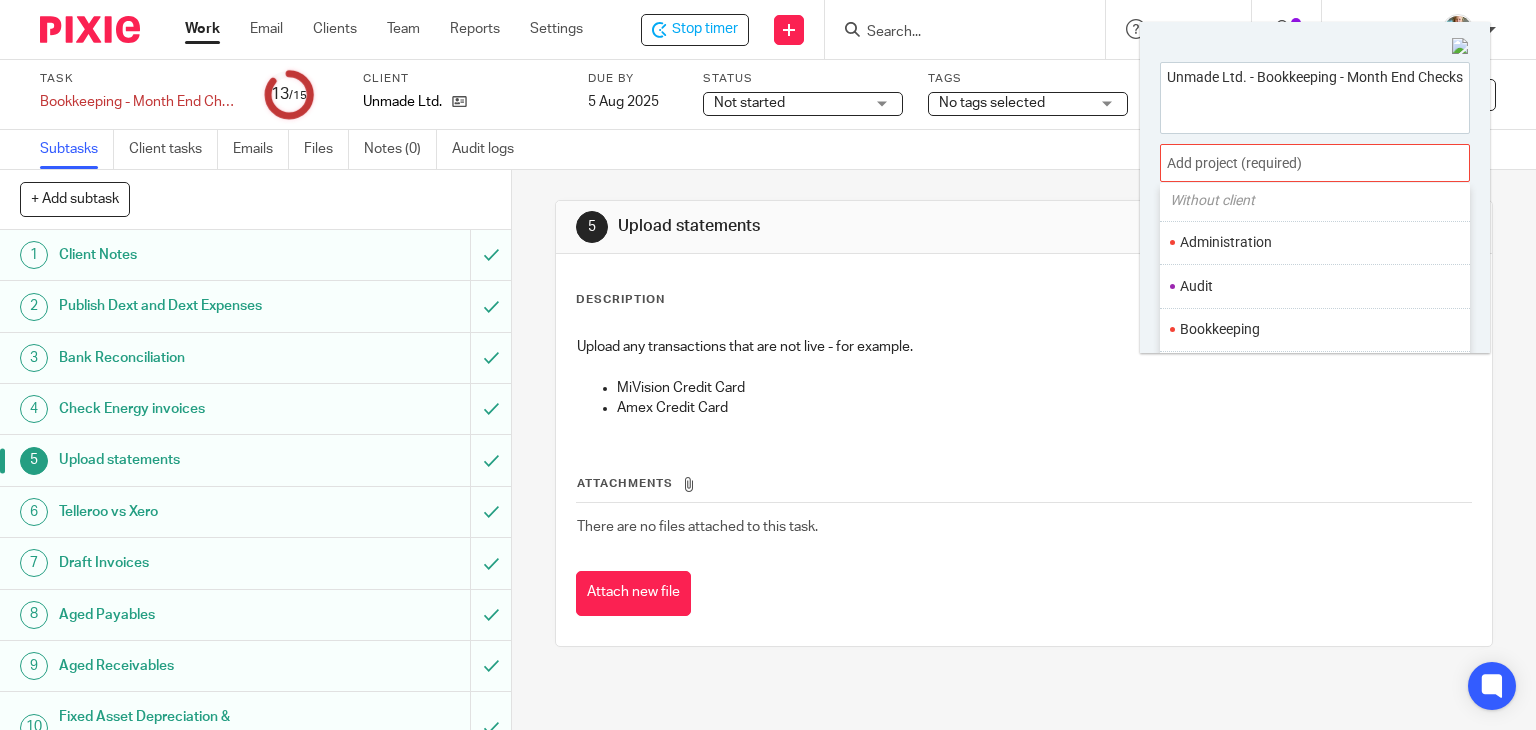 scroll, scrollTop: 200, scrollLeft: 0, axis: vertical 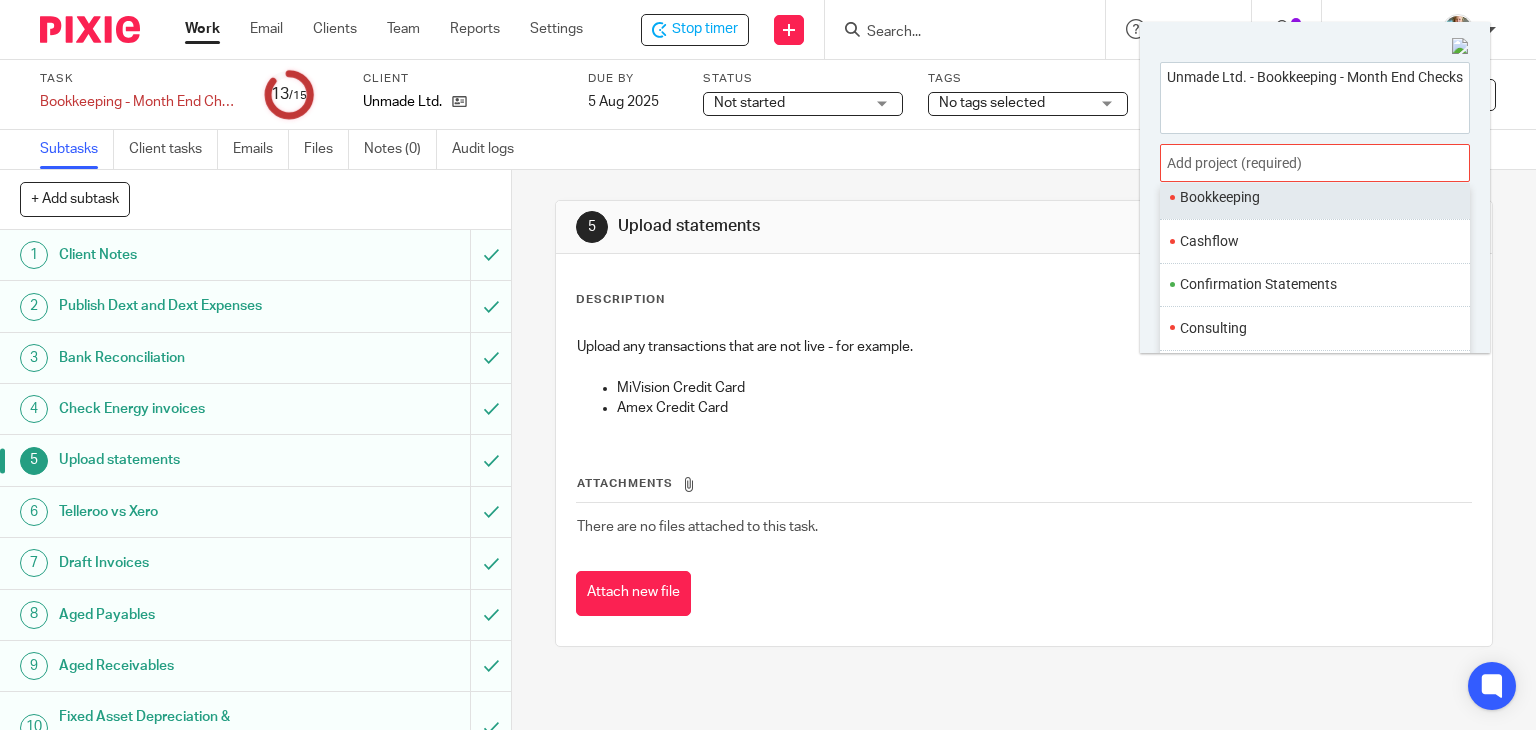 click on "Bookkeeping" at bounding box center (1310, 197) 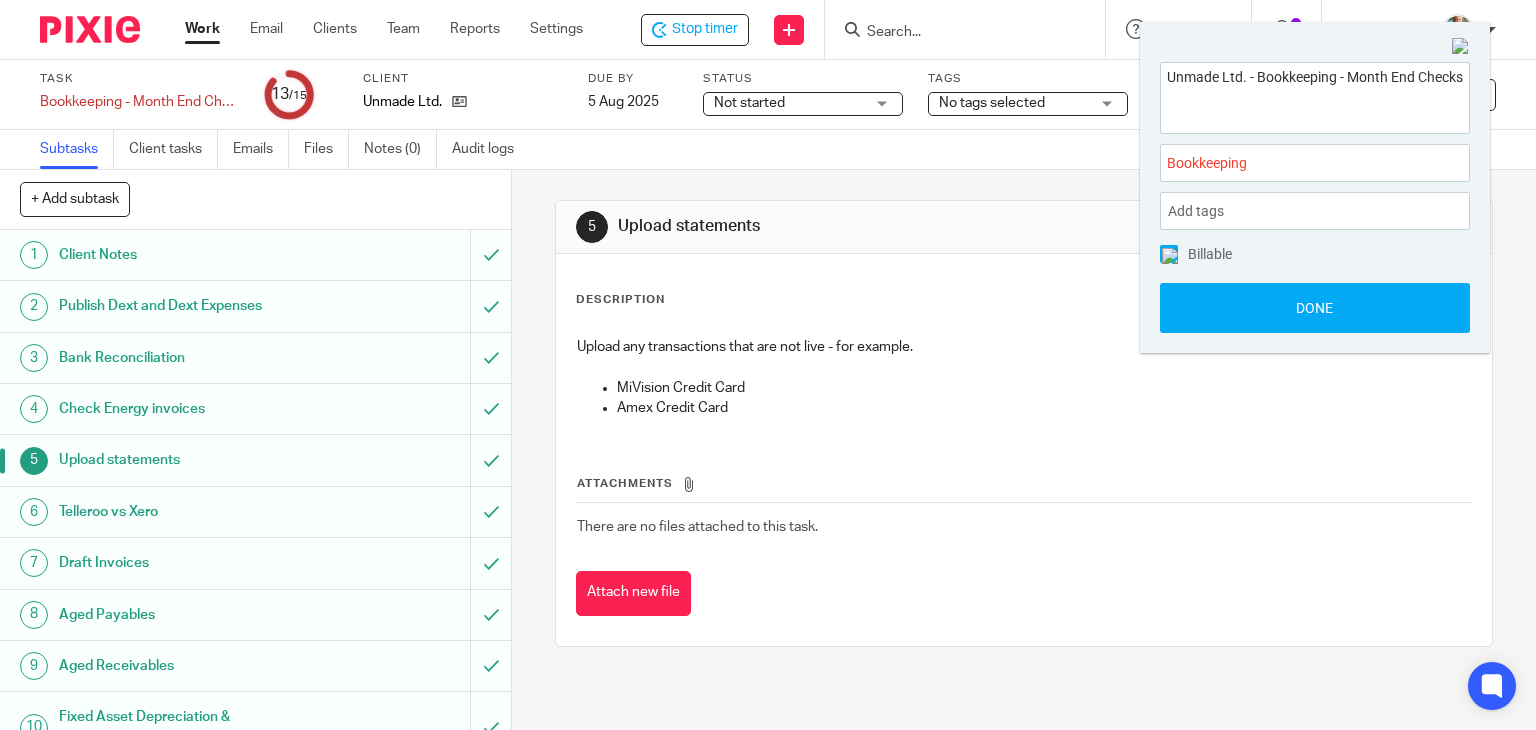 drag, startPoint x: 1249, startPoint y: 312, endPoint x: 1230, endPoint y: 301, distance: 21.954498 